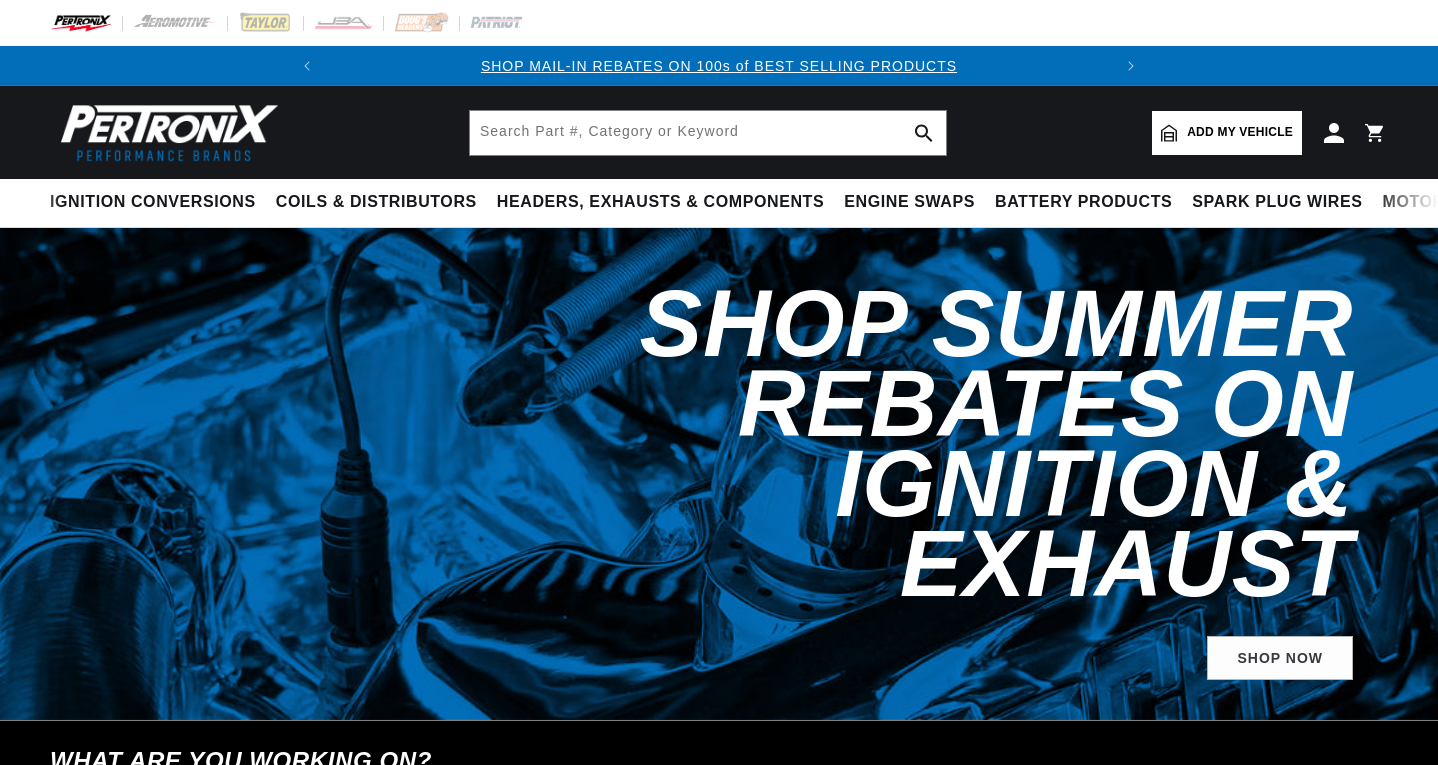 scroll, scrollTop: 0, scrollLeft: 0, axis: both 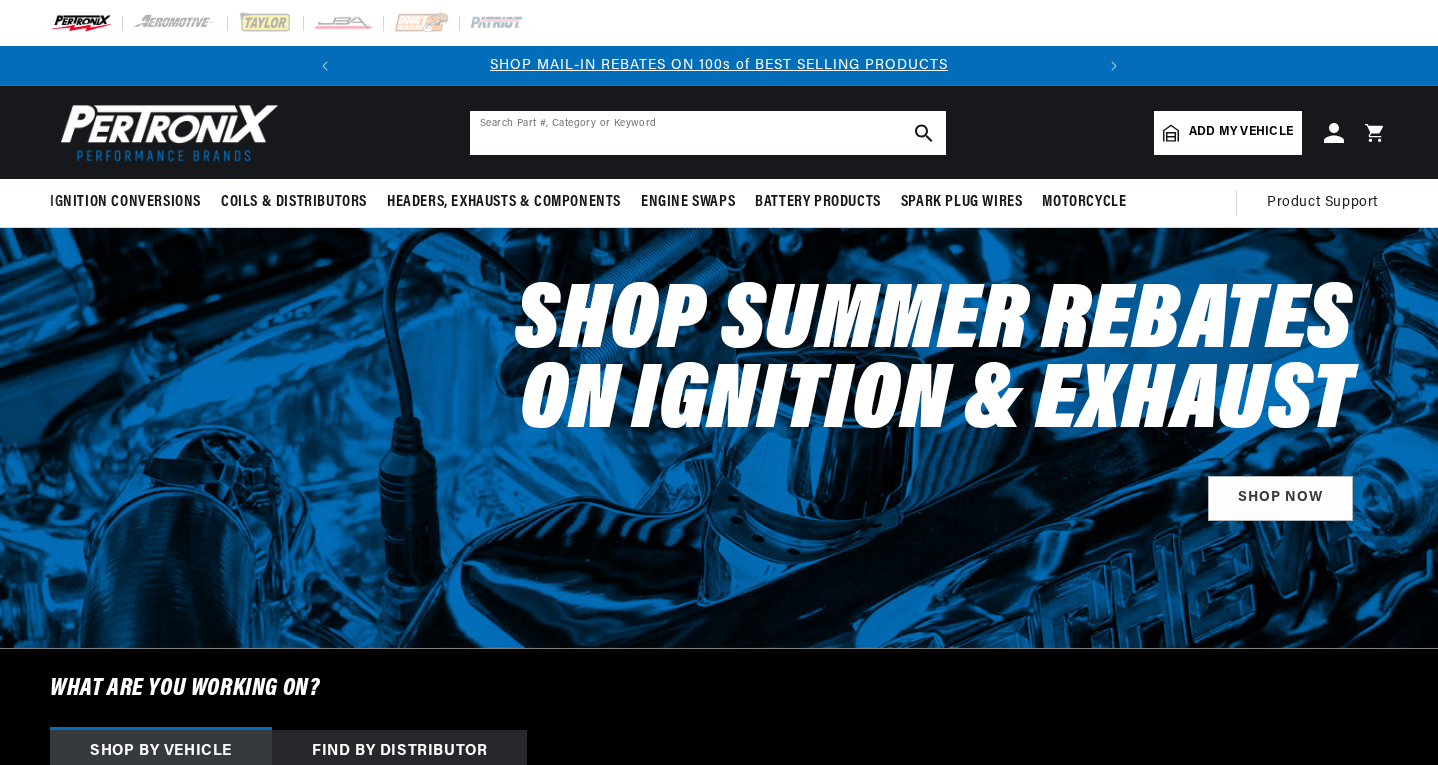 click at bounding box center [708, 133] 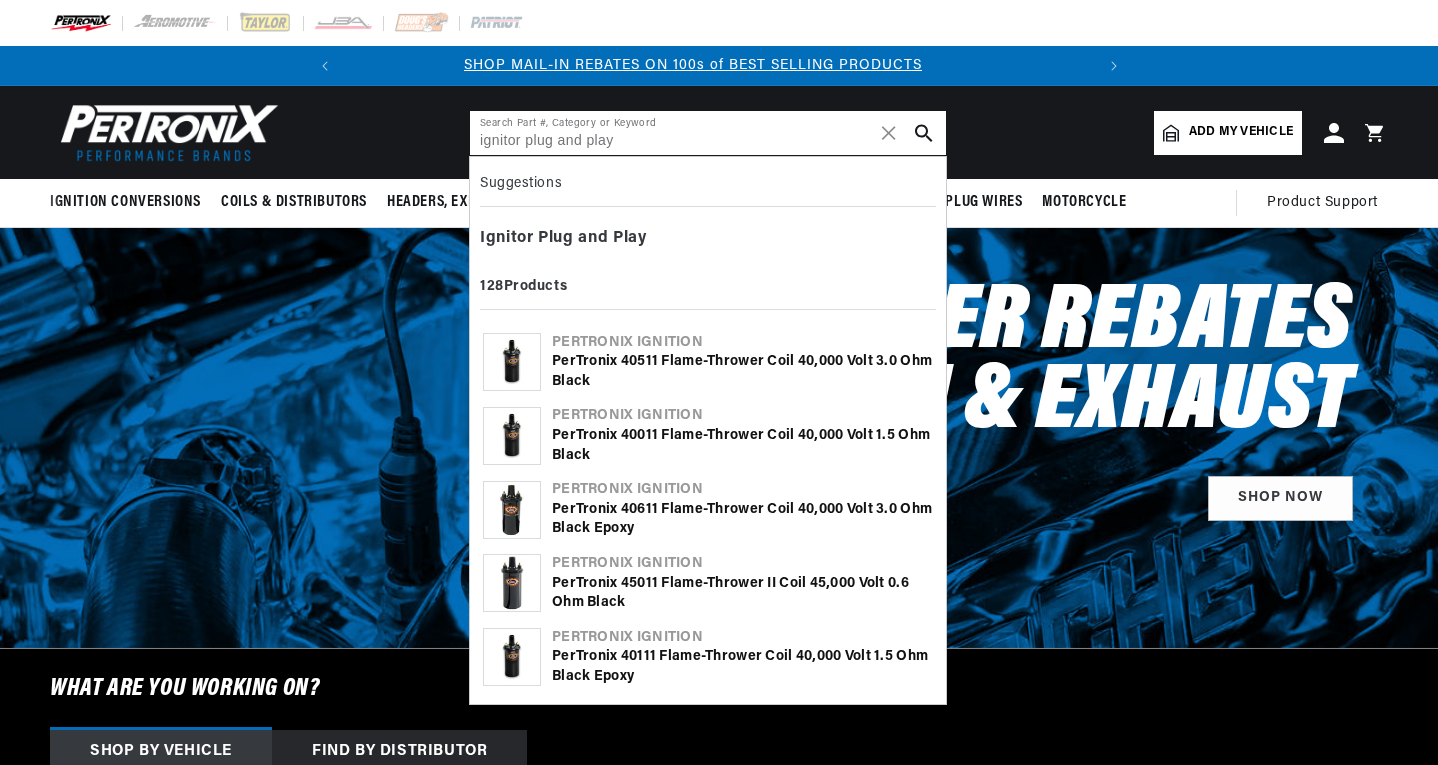 scroll, scrollTop: 0, scrollLeft: 0, axis: both 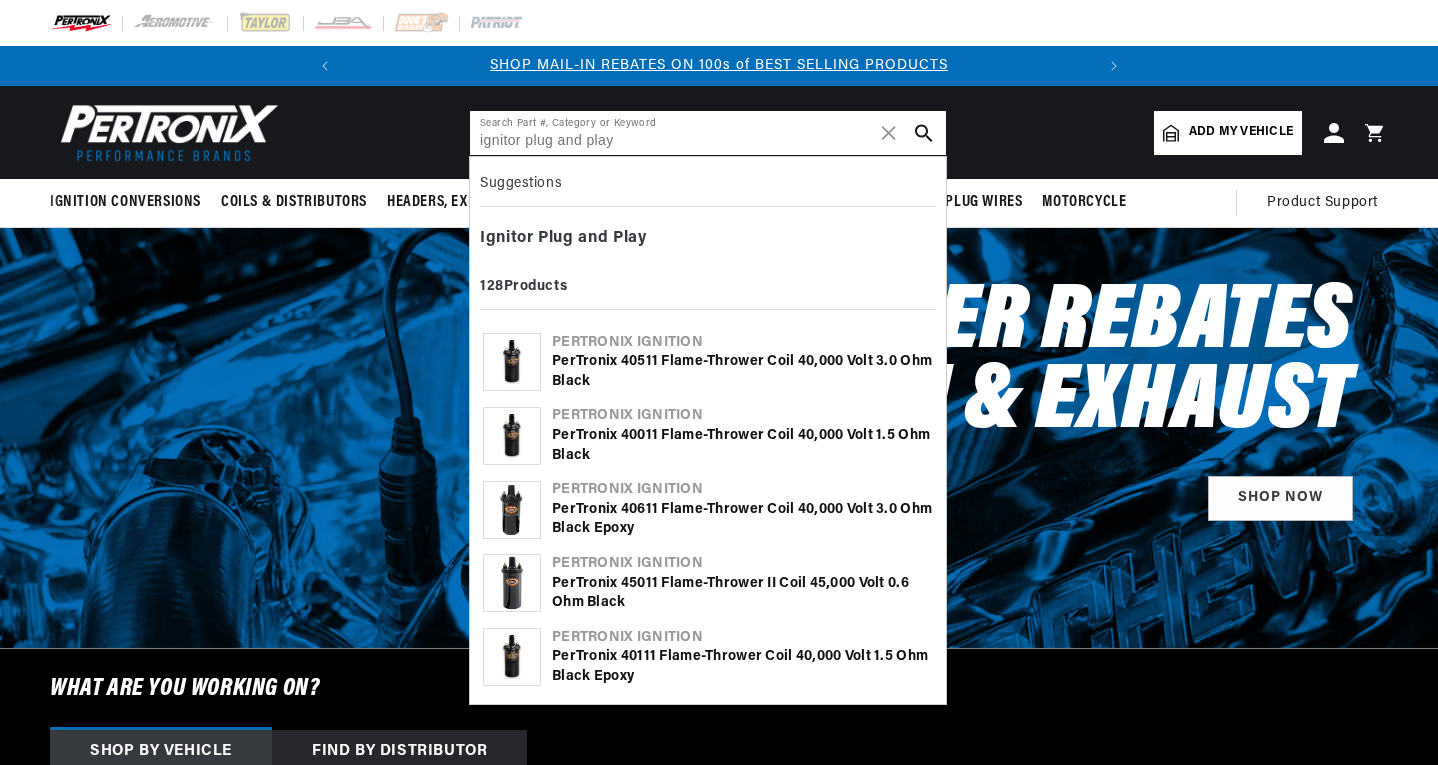click on "ignitor plug and play" at bounding box center [708, 133] 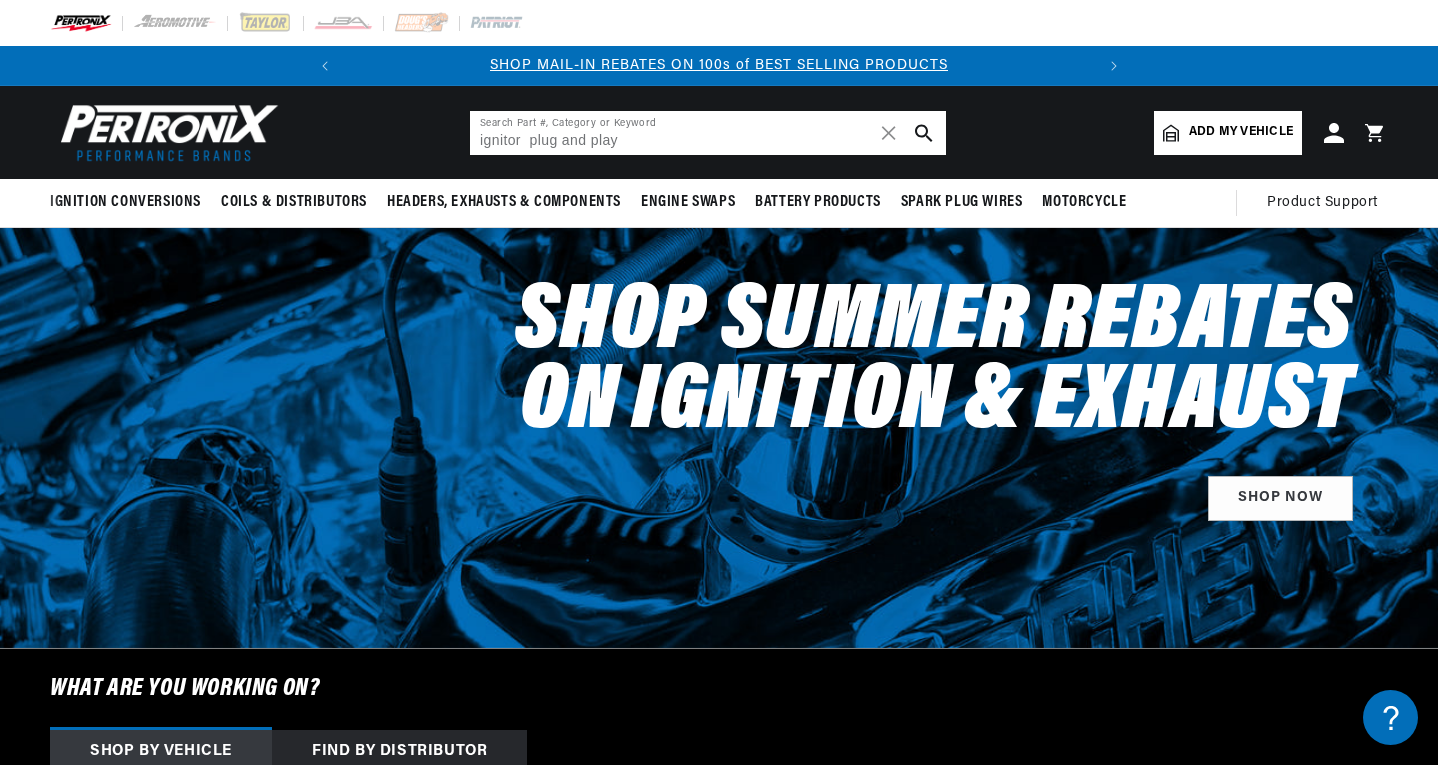 scroll, scrollTop: 0, scrollLeft: 0, axis: both 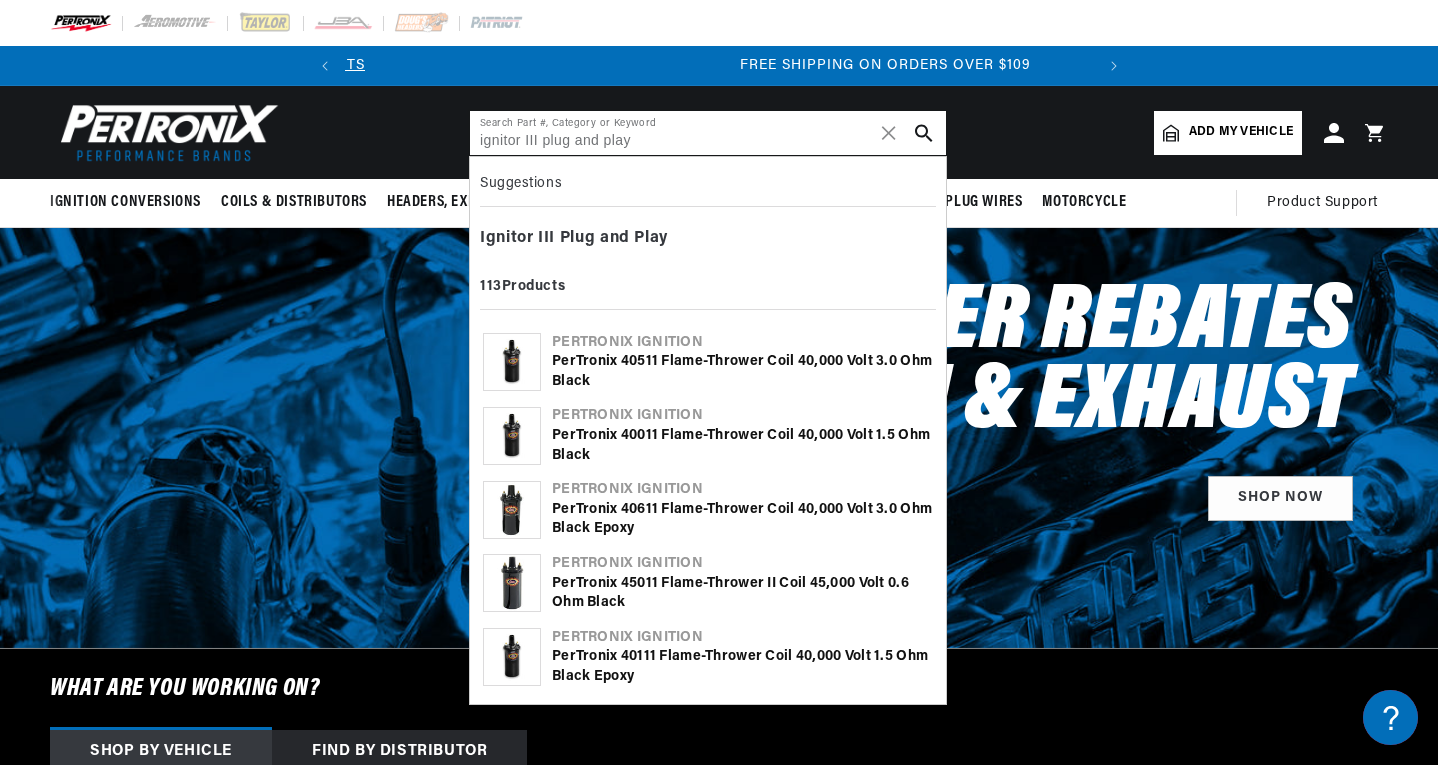 type on "ignitor III plug and play" 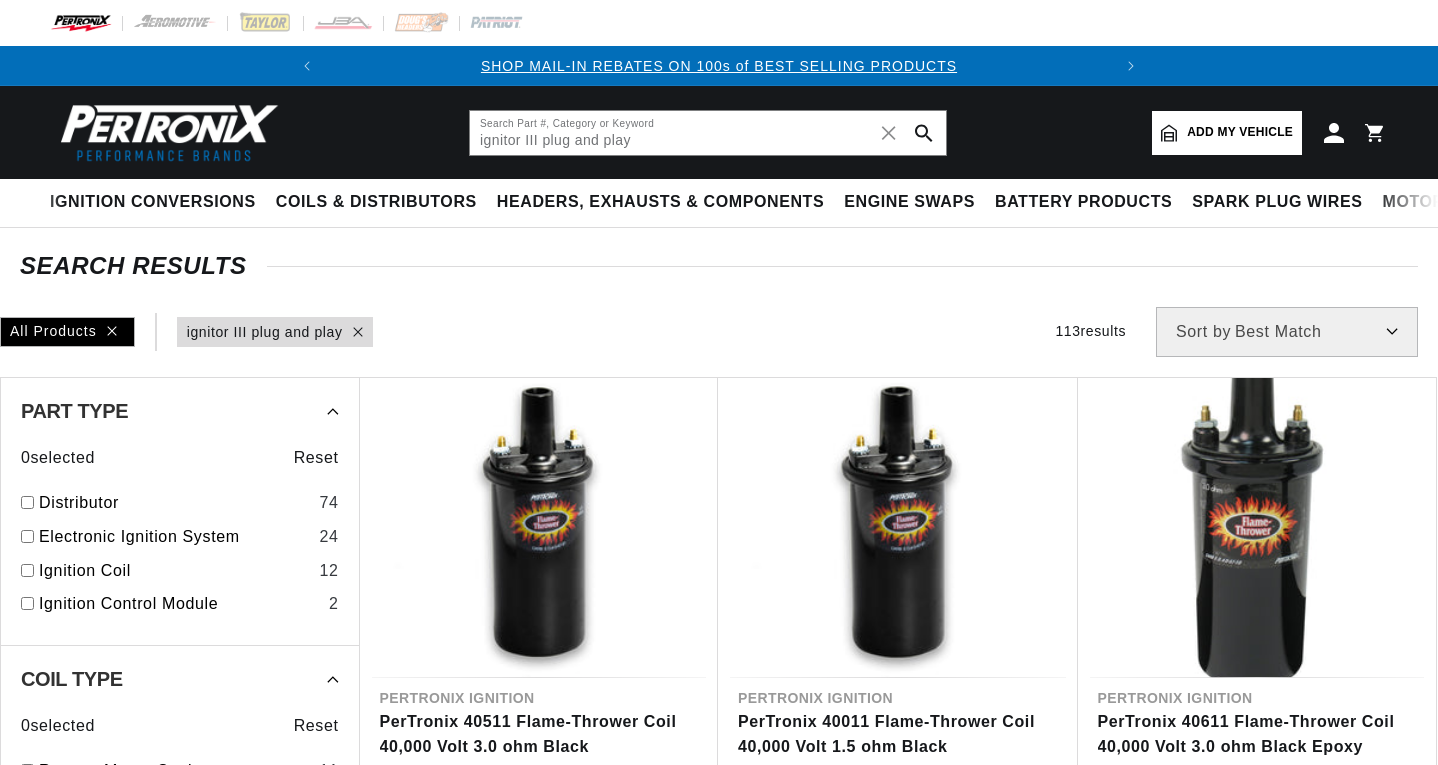 scroll, scrollTop: 0, scrollLeft: 0, axis: both 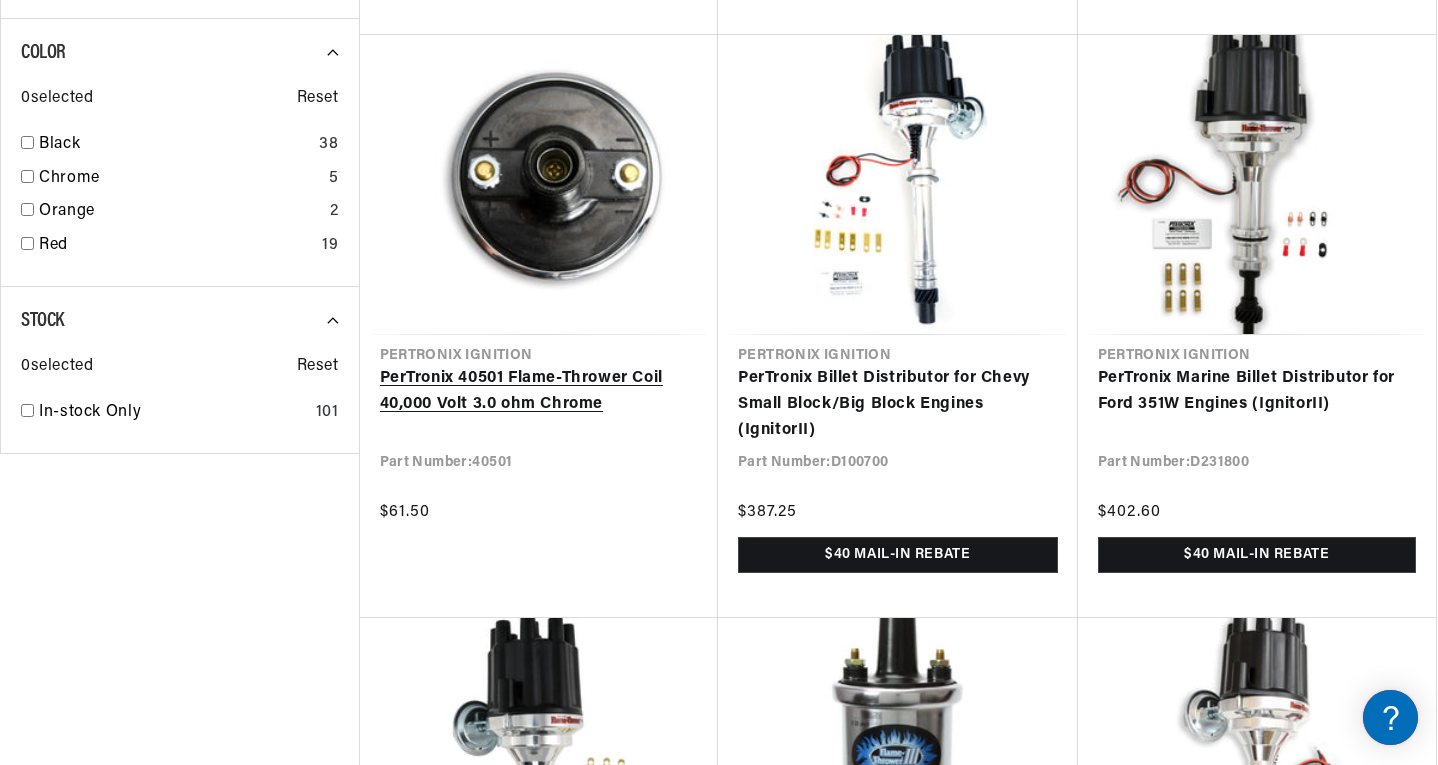 click on "PerTronix 40501 Flame-Thrower Coil 40,000 Volt 3.0 ohm Chrome" at bounding box center [539, 391] 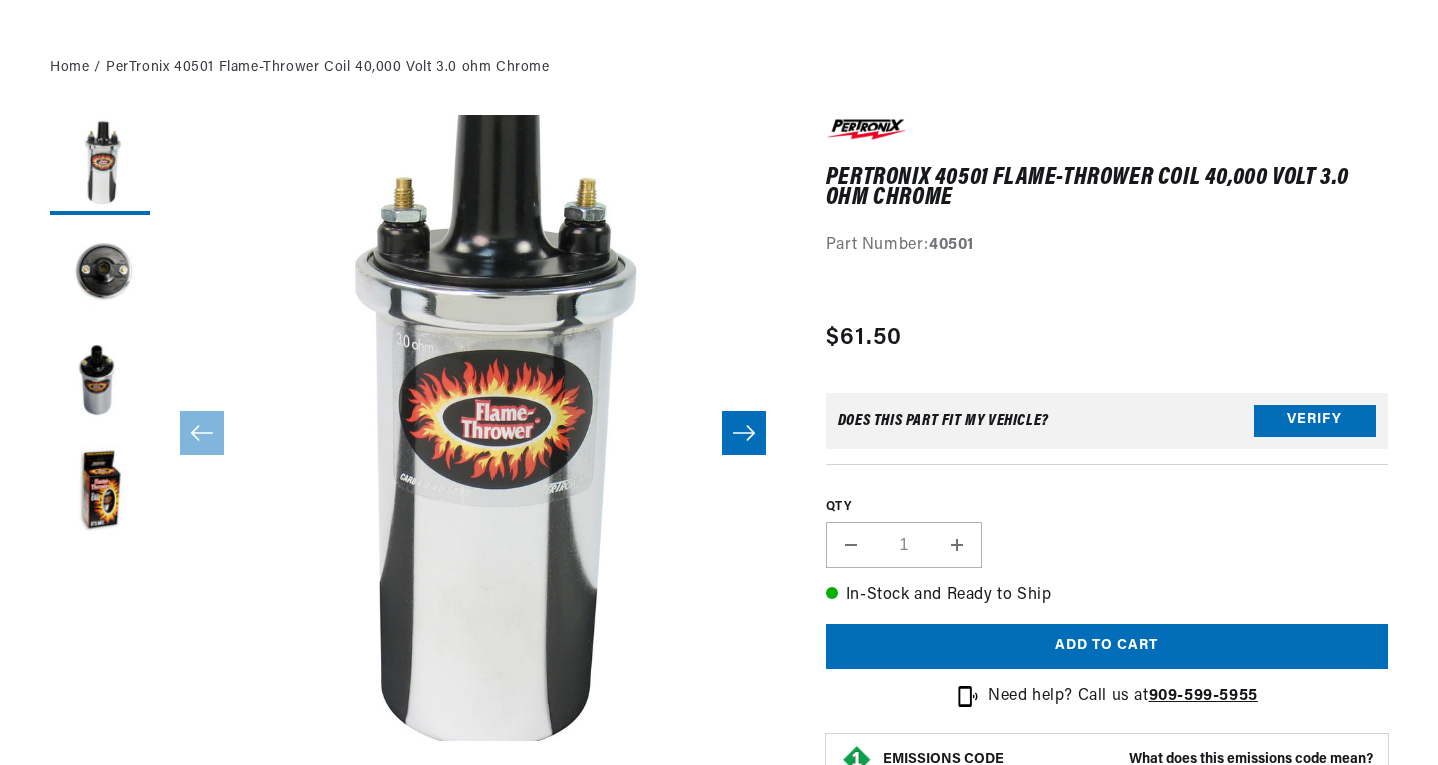 click on "Open media 1 in modal" at bounding box center [97, 803] 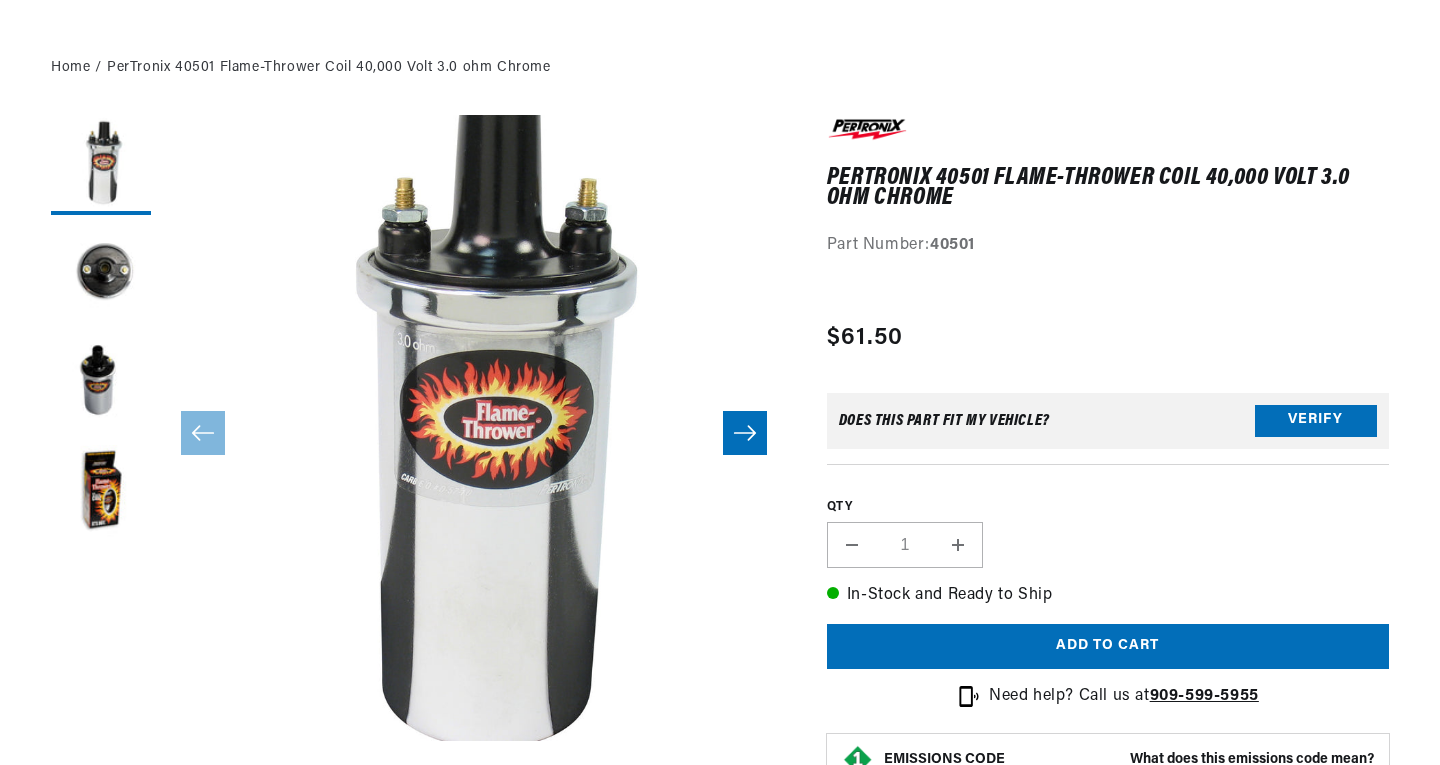 scroll, scrollTop: 186, scrollLeft: 0, axis: vertical 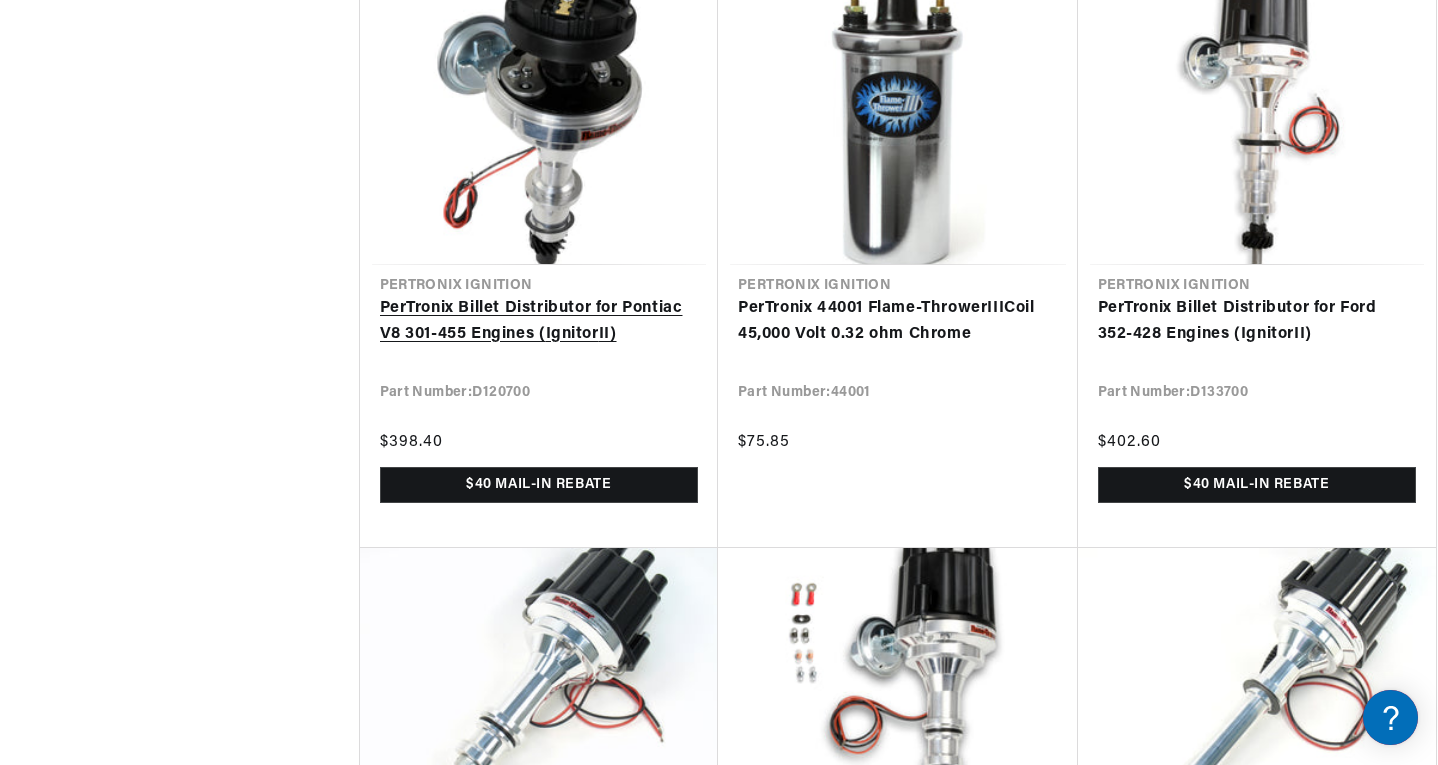 click on "PerTronix Billet Distributor for Pontiac V8 301-455 Engines ( Ignitor  II)" at bounding box center [539, 321] 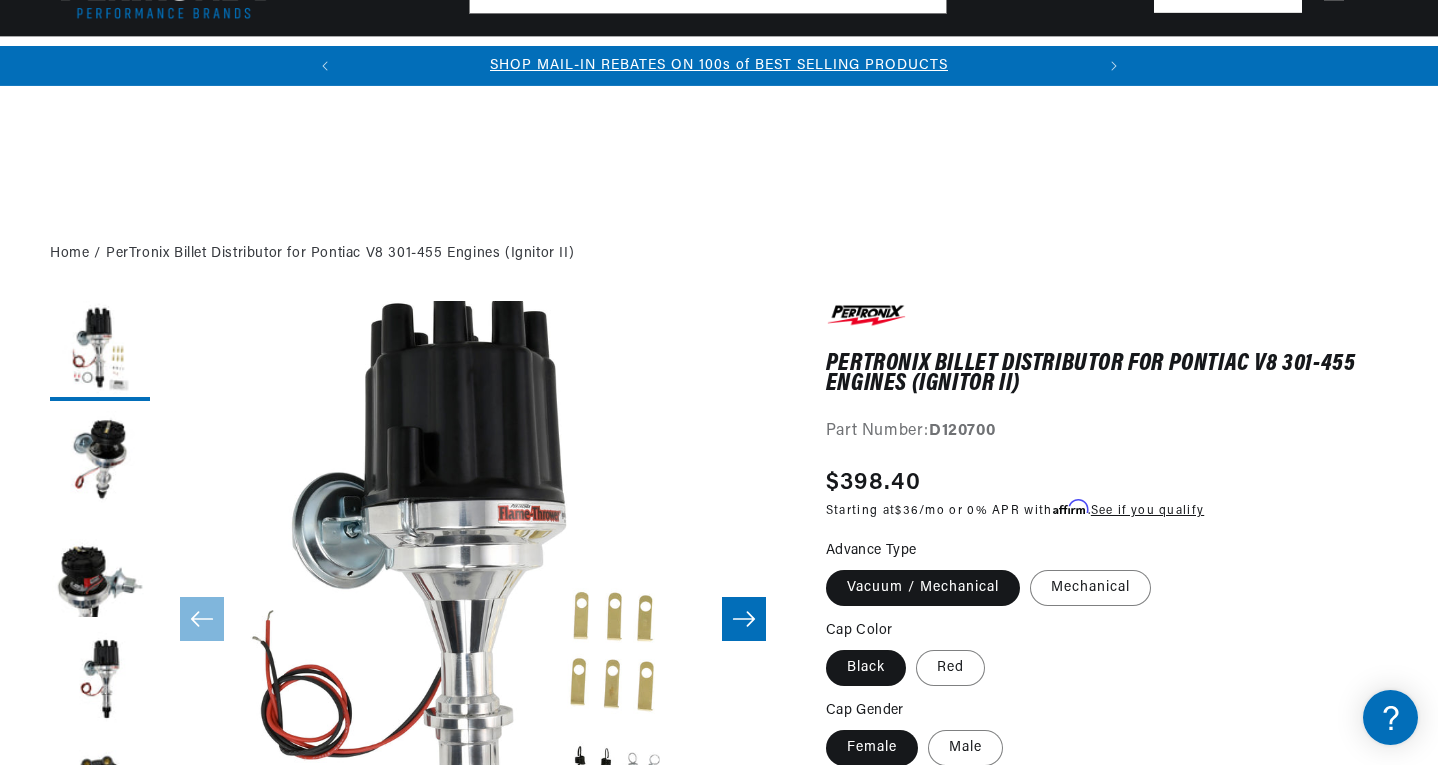 scroll, scrollTop: 287, scrollLeft: 0, axis: vertical 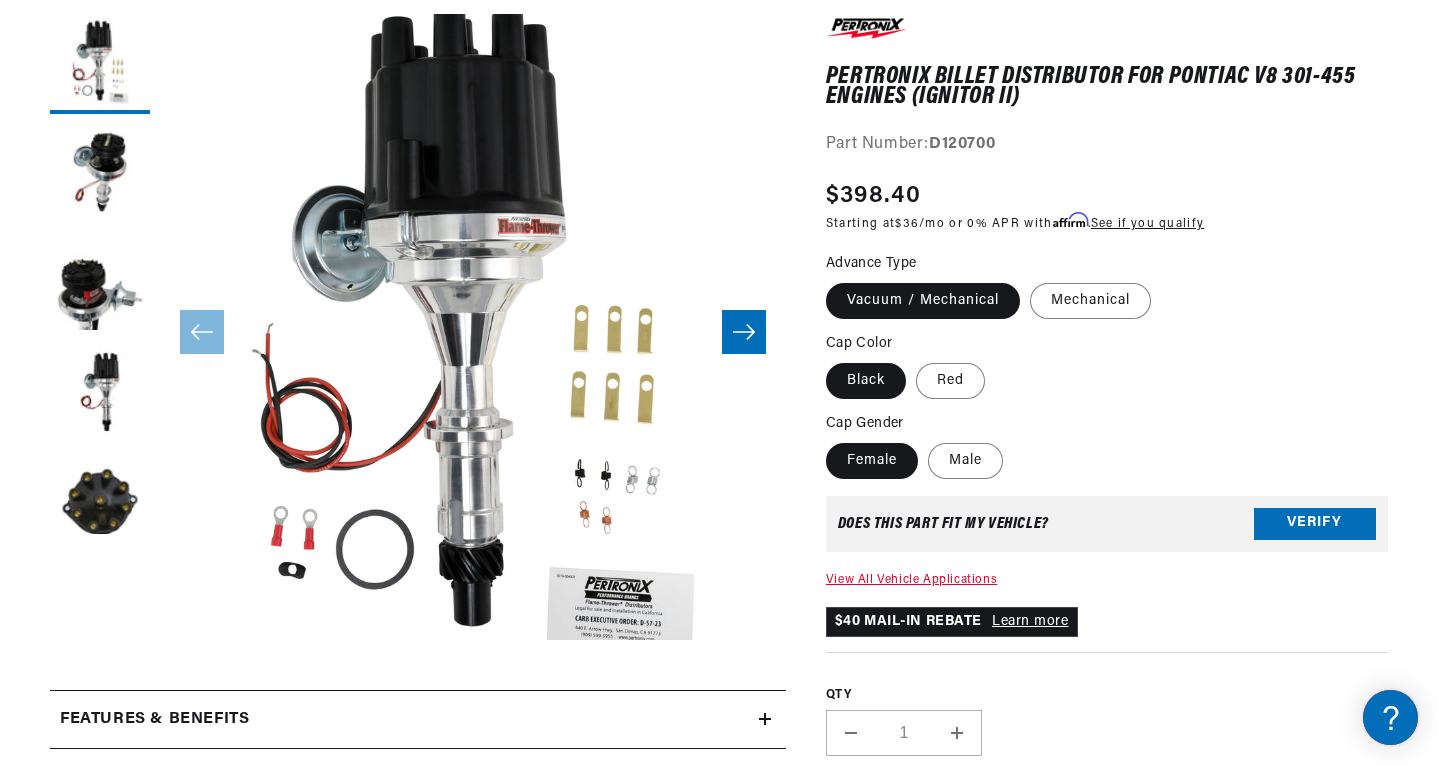 click on "Male" at bounding box center (965, 461) 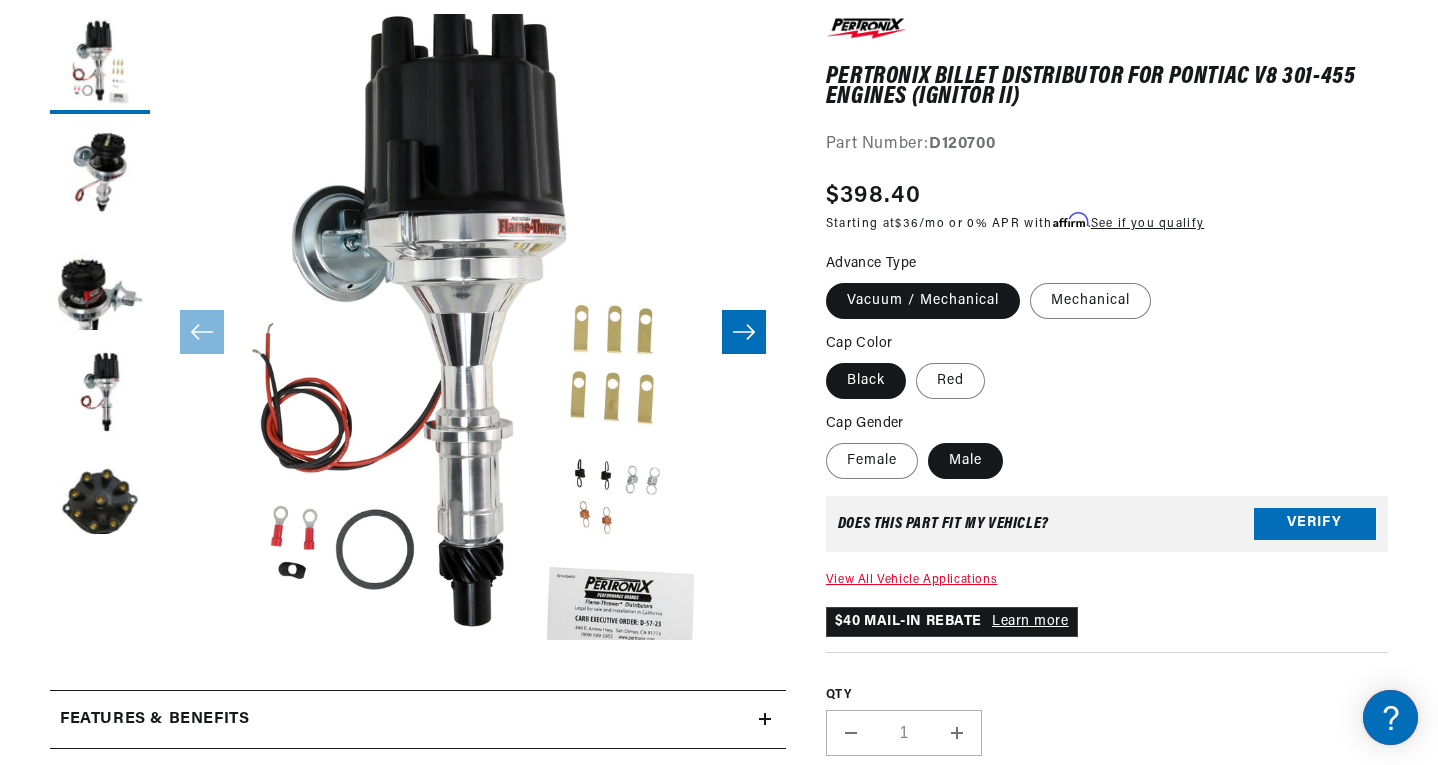 click on "Male" at bounding box center [965, 461] 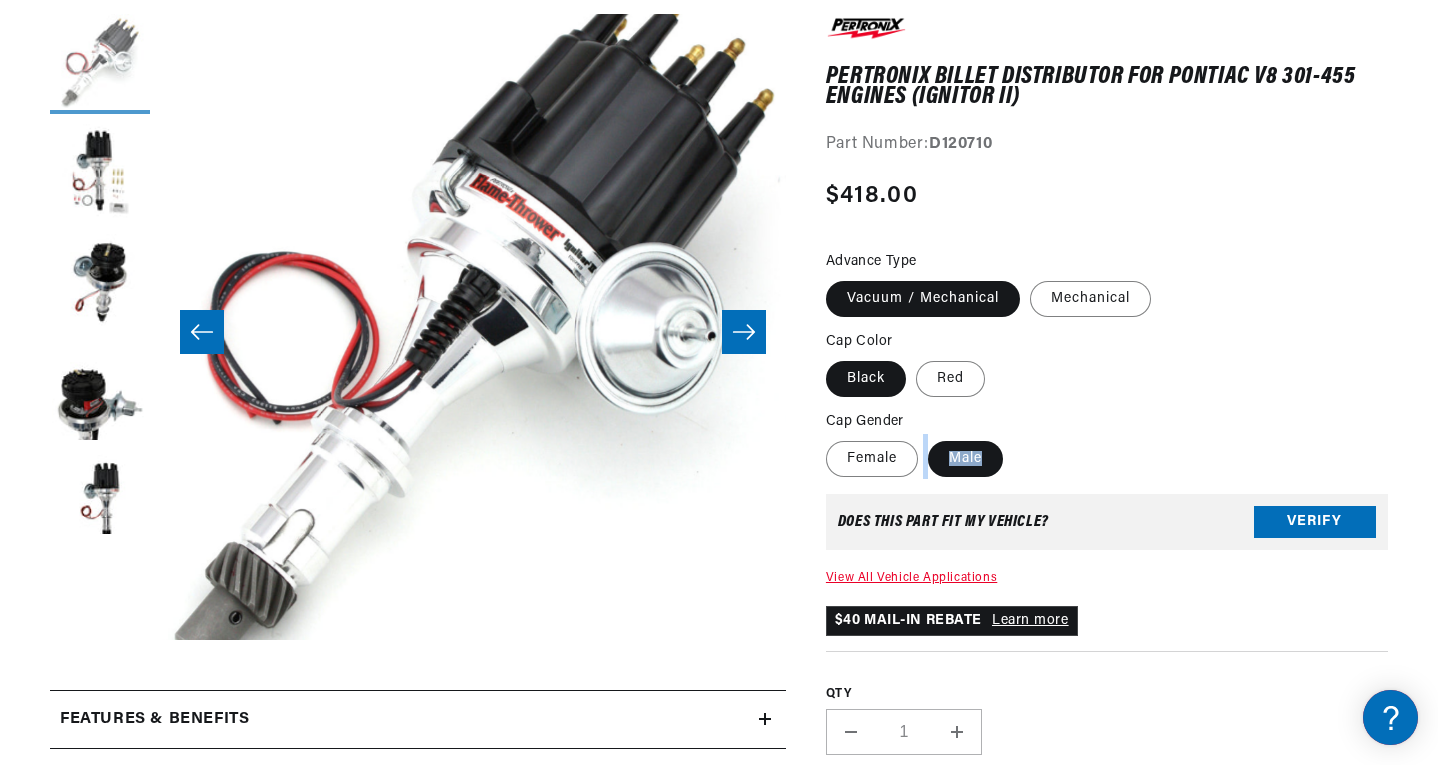 scroll, scrollTop: 0, scrollLeft: 0, axis: both 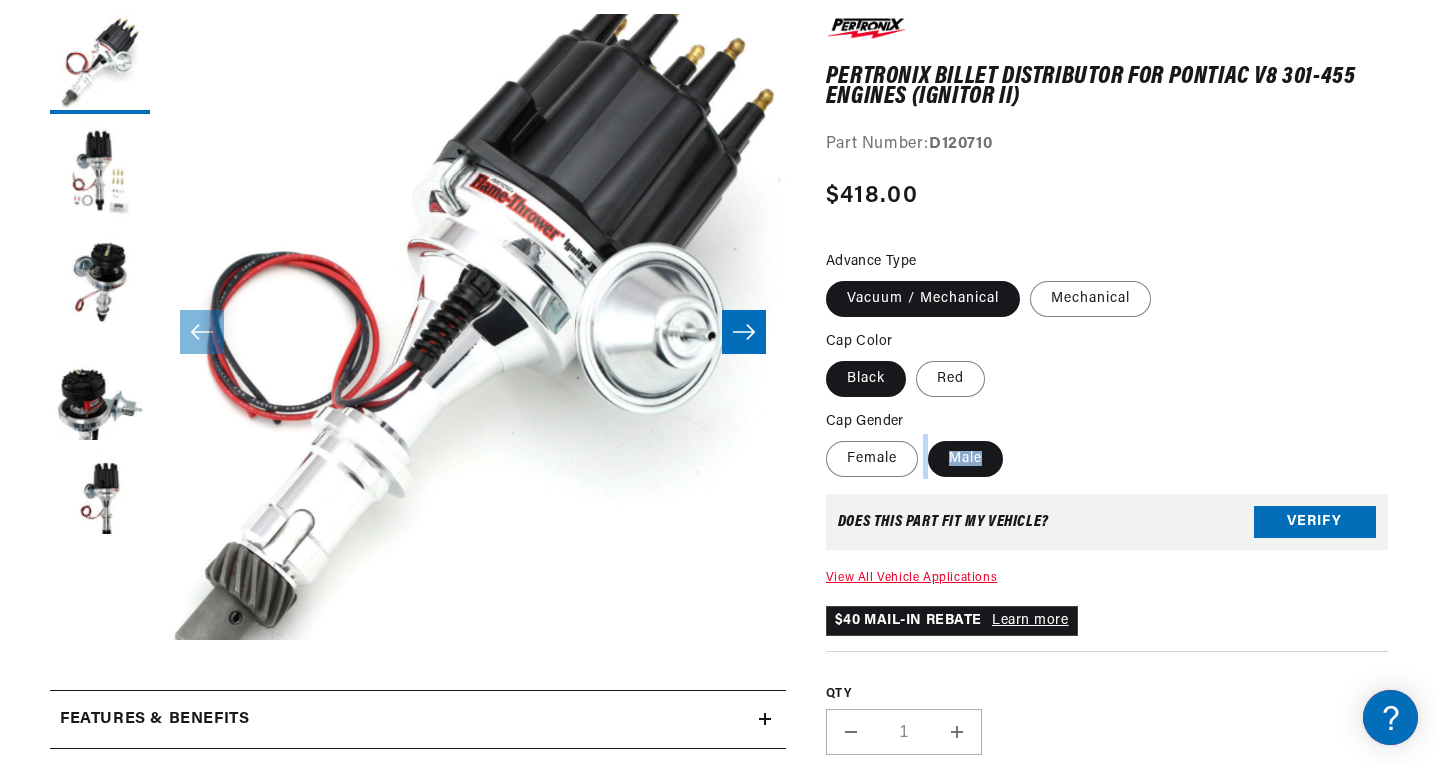 click at bounding box center [100, 174] 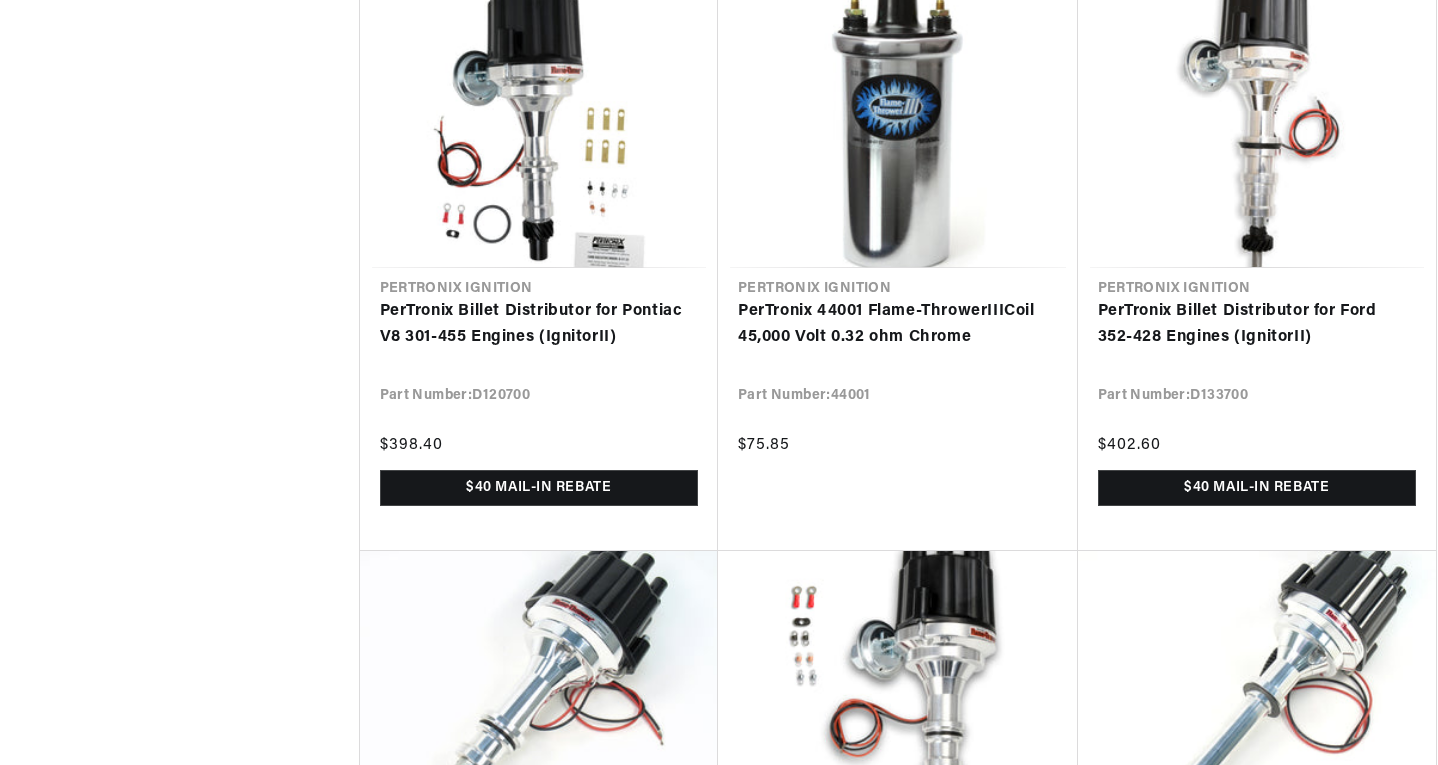 scroll, scrollTop: 2743, scrollLeft: 0, axis: vertical 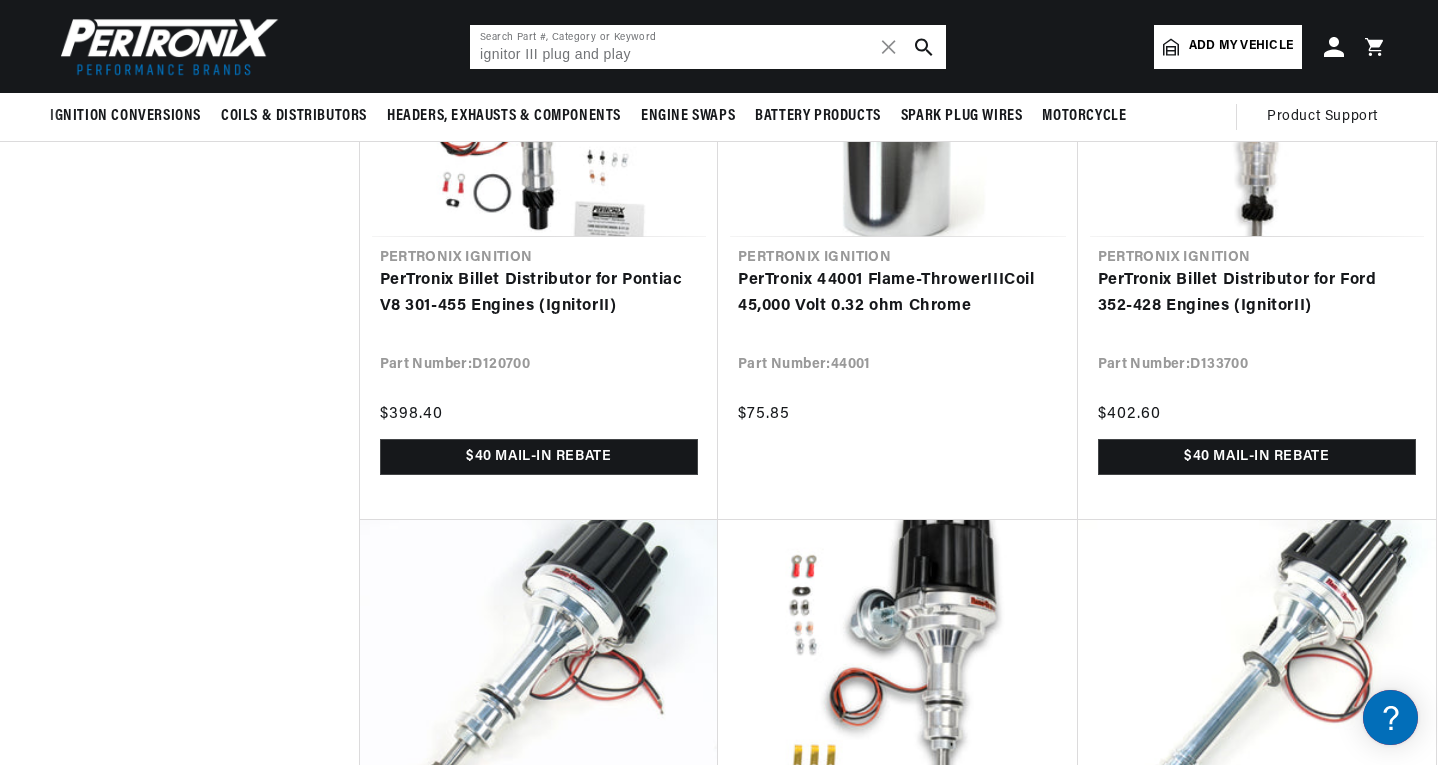 click on "ignitor III plug and play" at bounding box center (708, 47) 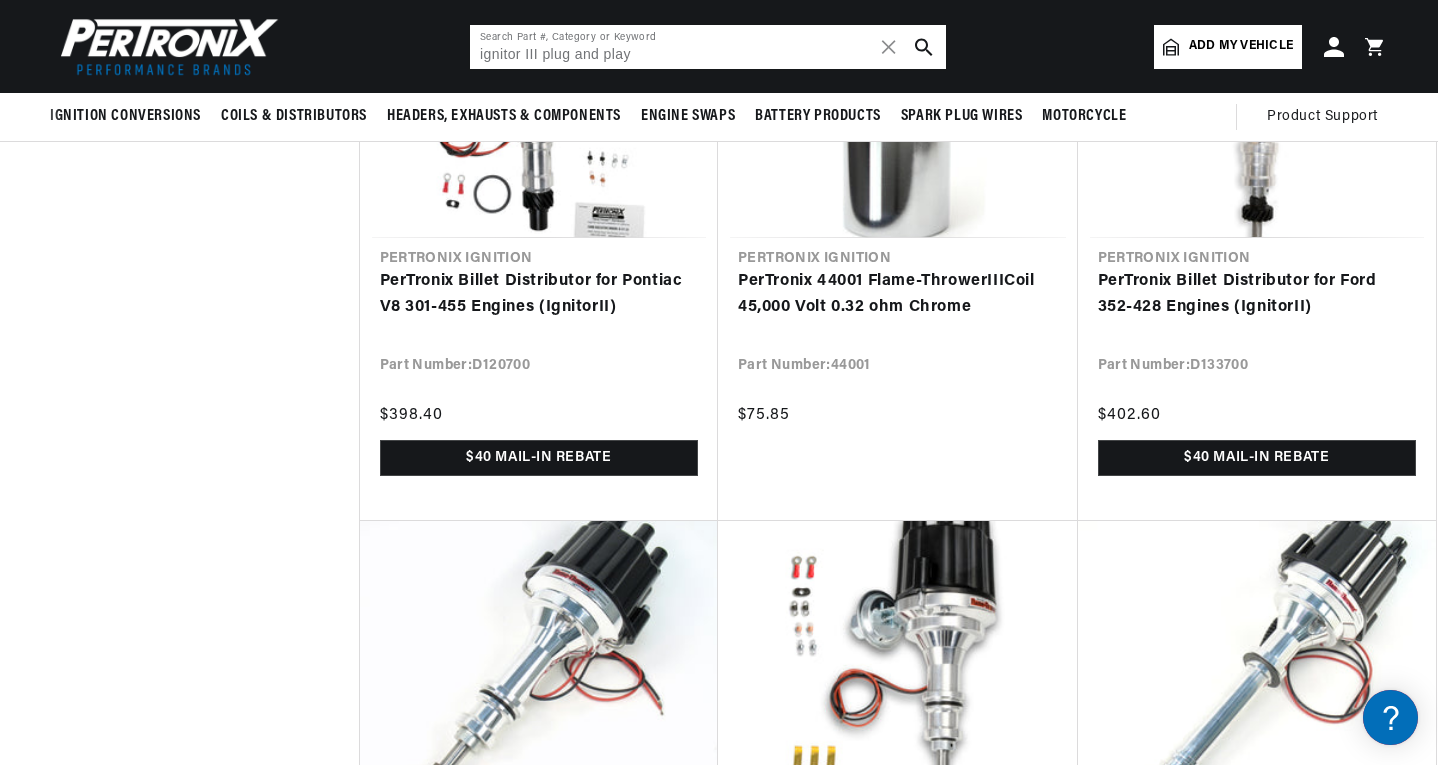 paste on "D7120700" 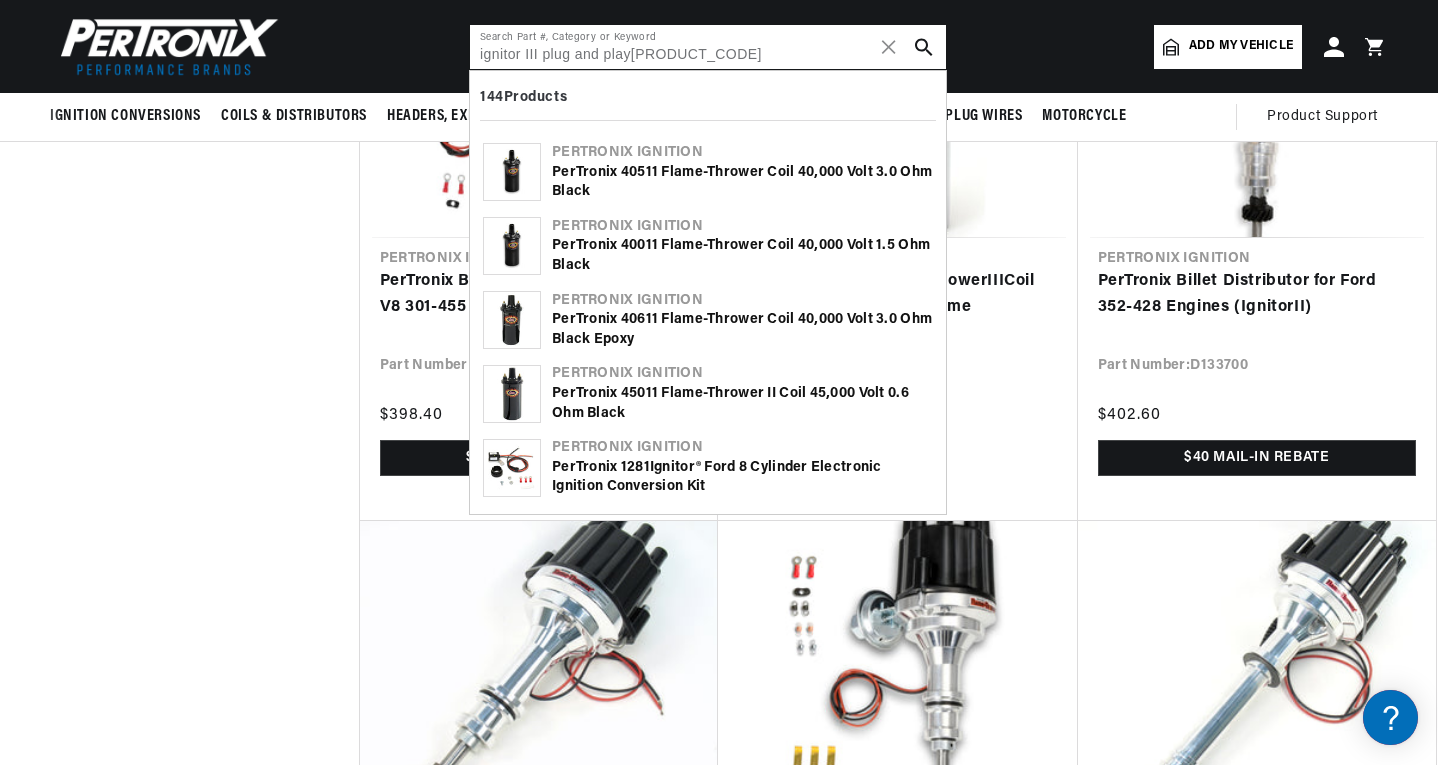 scroll, scrollTop: 0, scrollLeft: 747, axis: horizontal 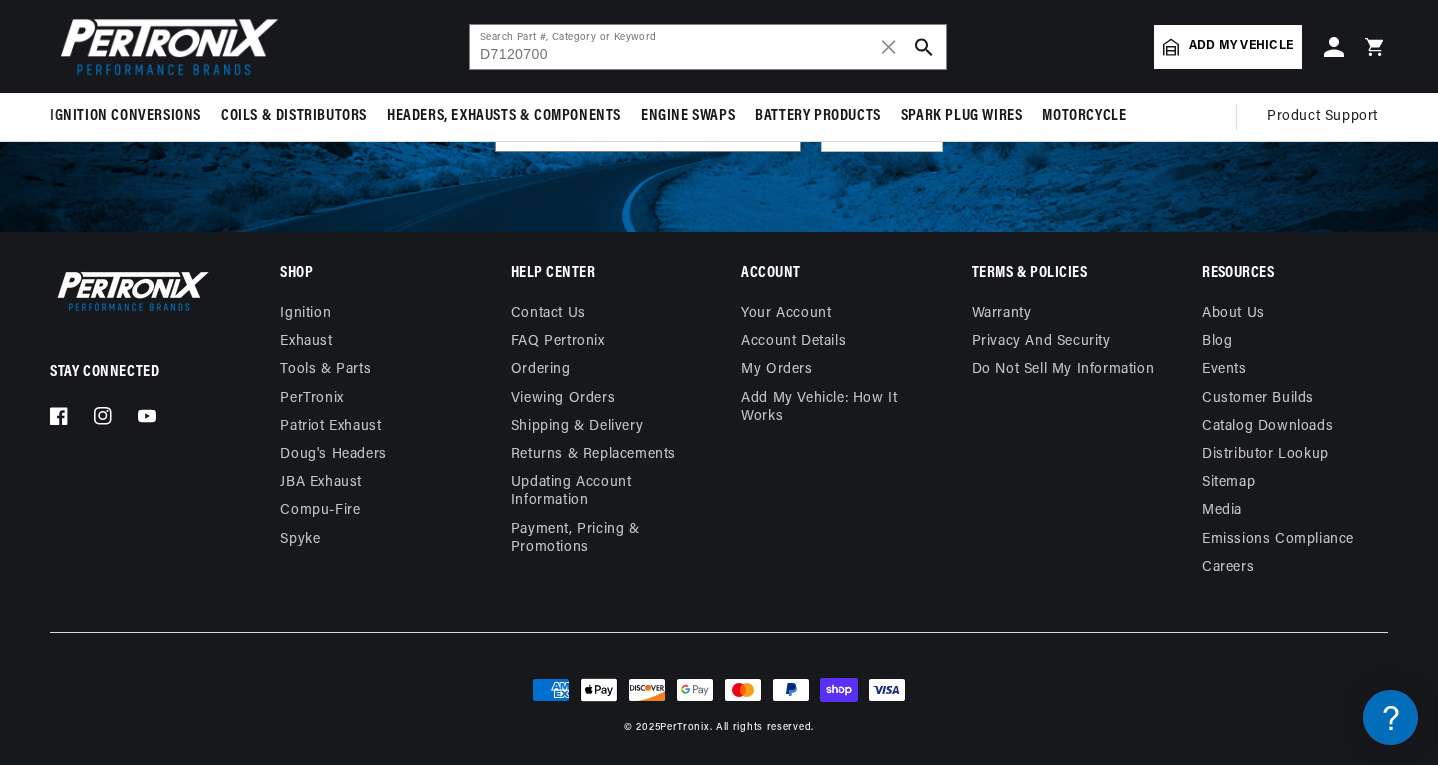 click 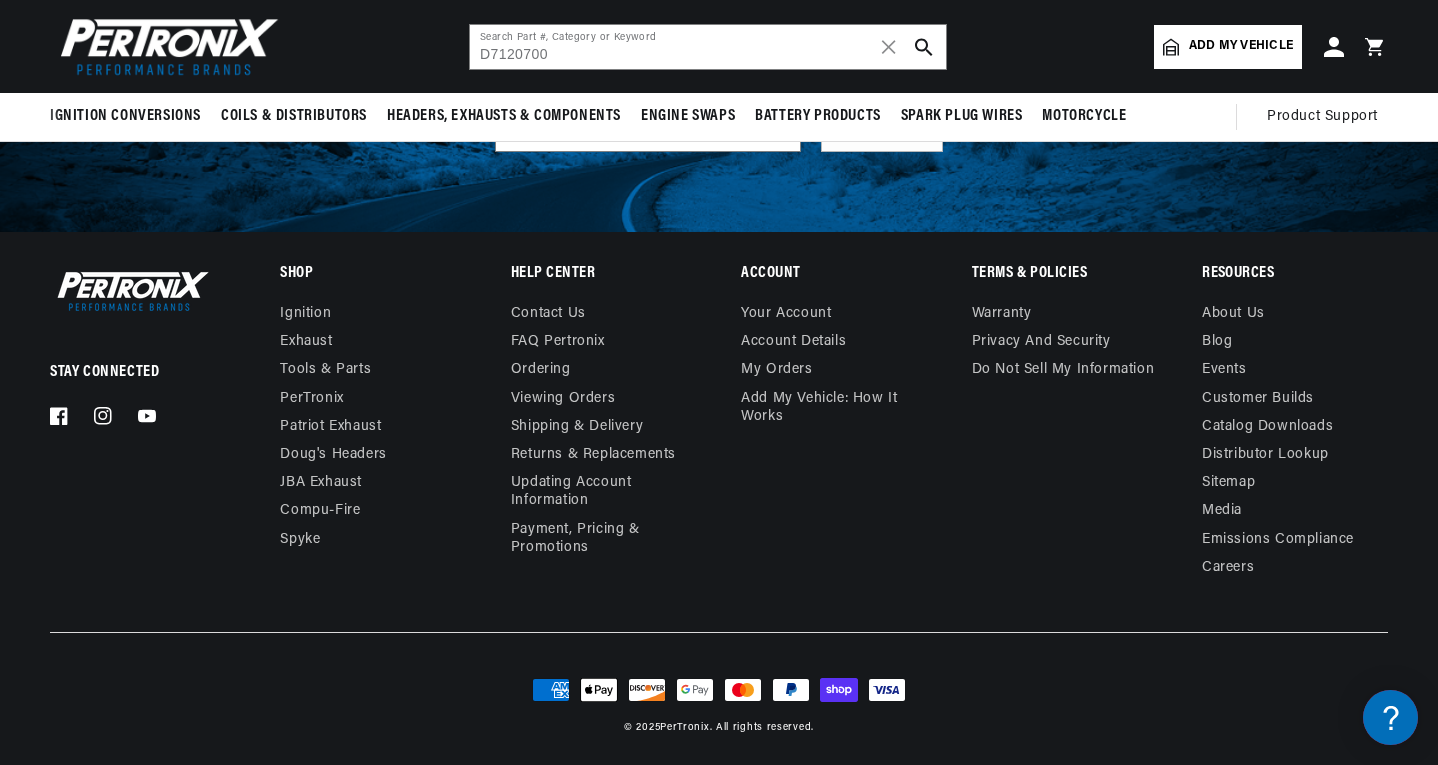 drag, startPoint x: 1436, startPoint y: 306, endPoint x: 1412, endPoint y: 552, distance: 247.16795 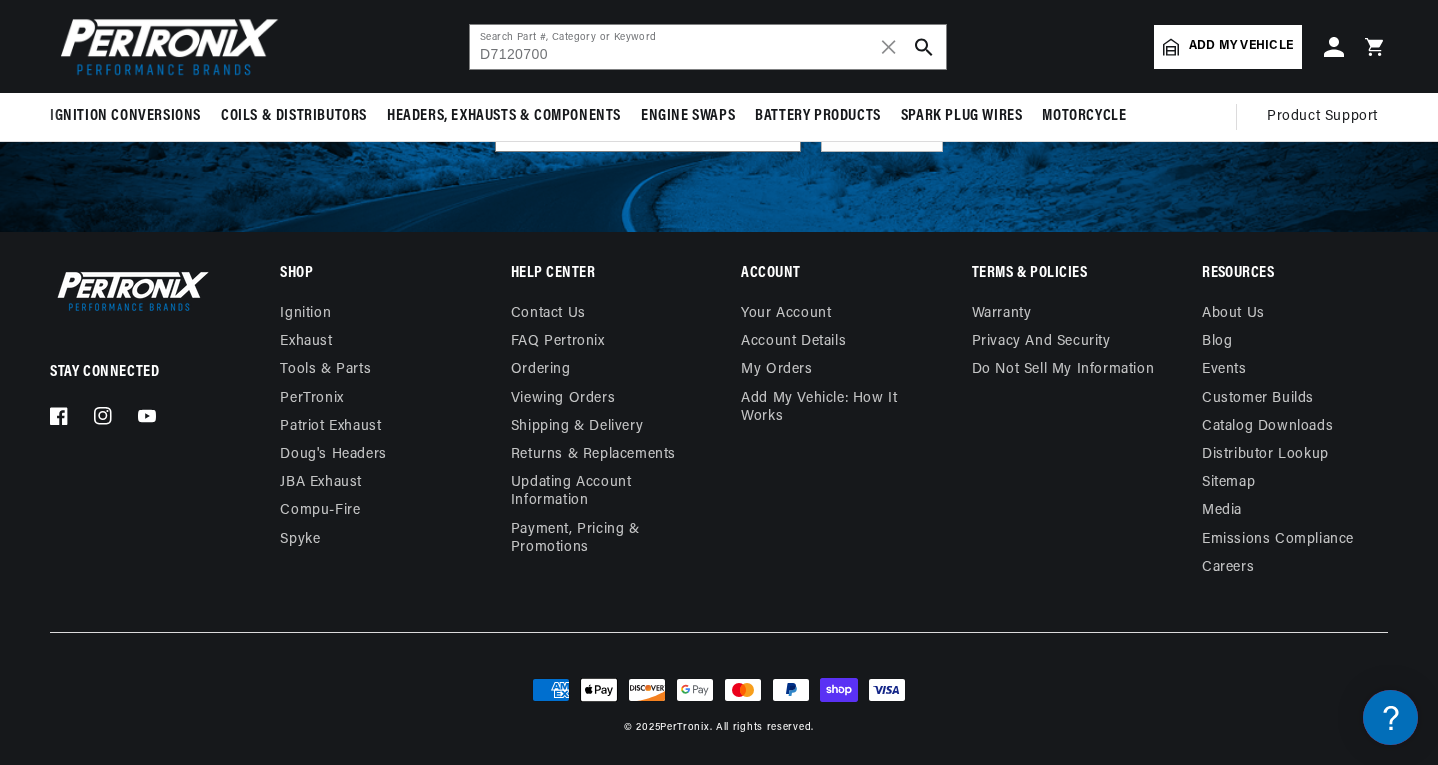 click on "Stay Connected
Facebook
Instagram
YouTube
Shop
Ignition
Exhaust" at bounding box center (719, 449) 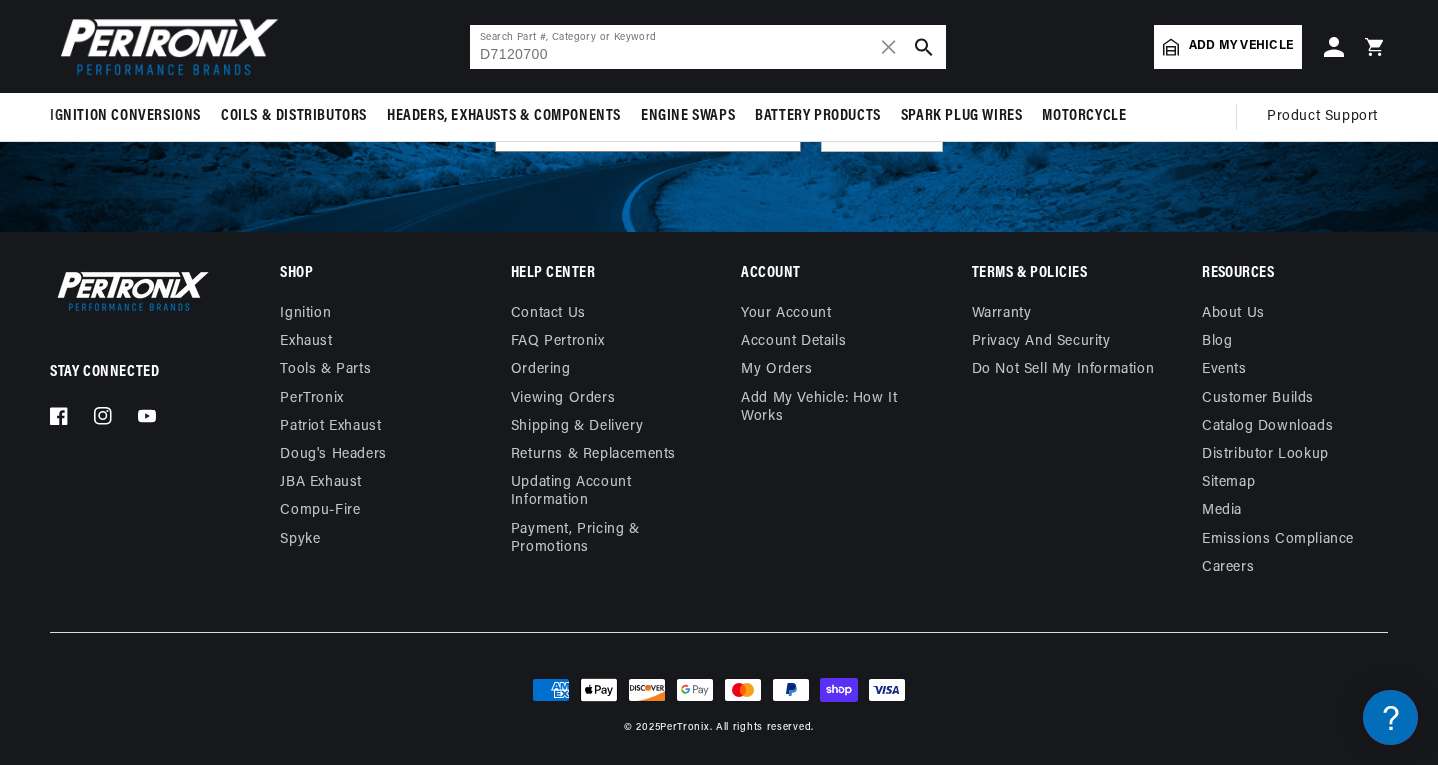 click on "D7120700" at bounding box center (708, 47) 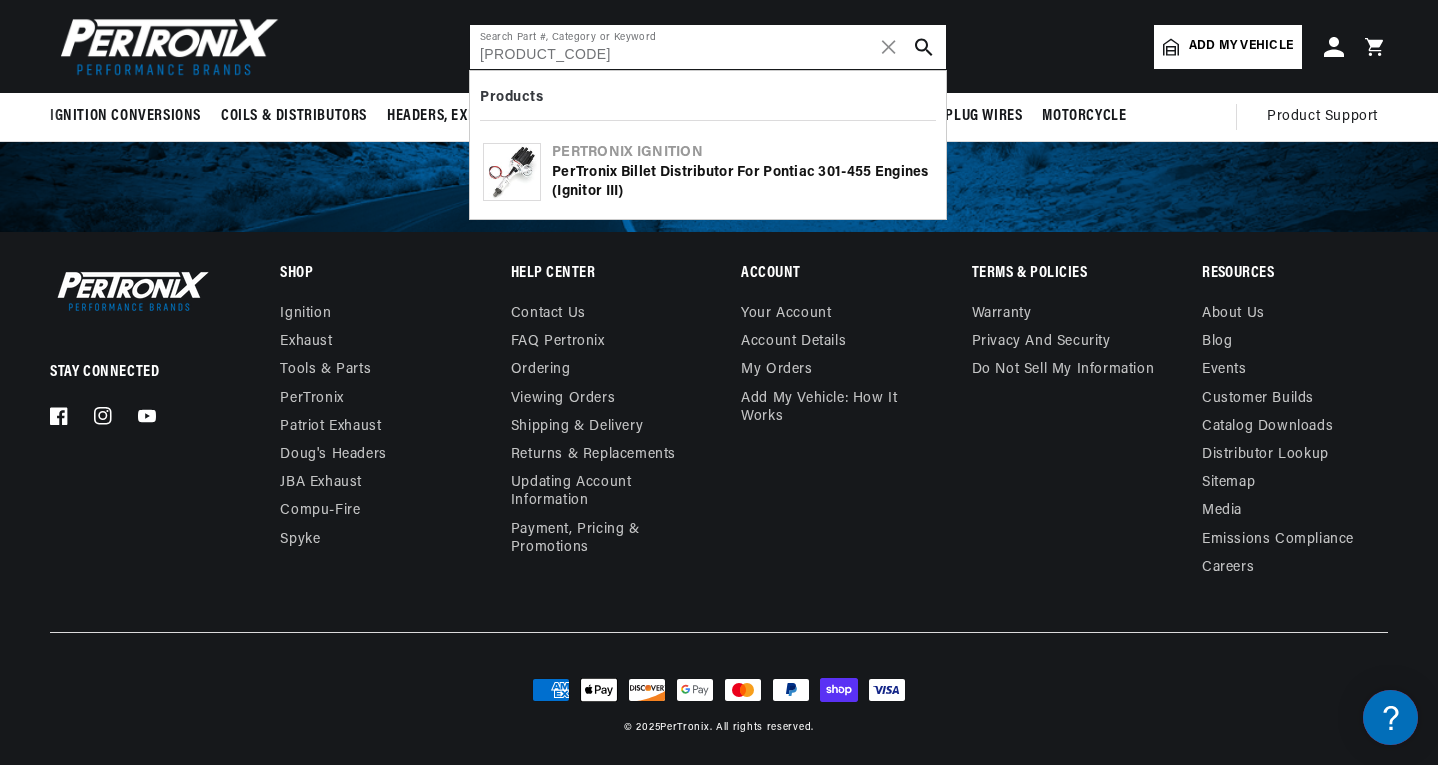 type on "D712070" 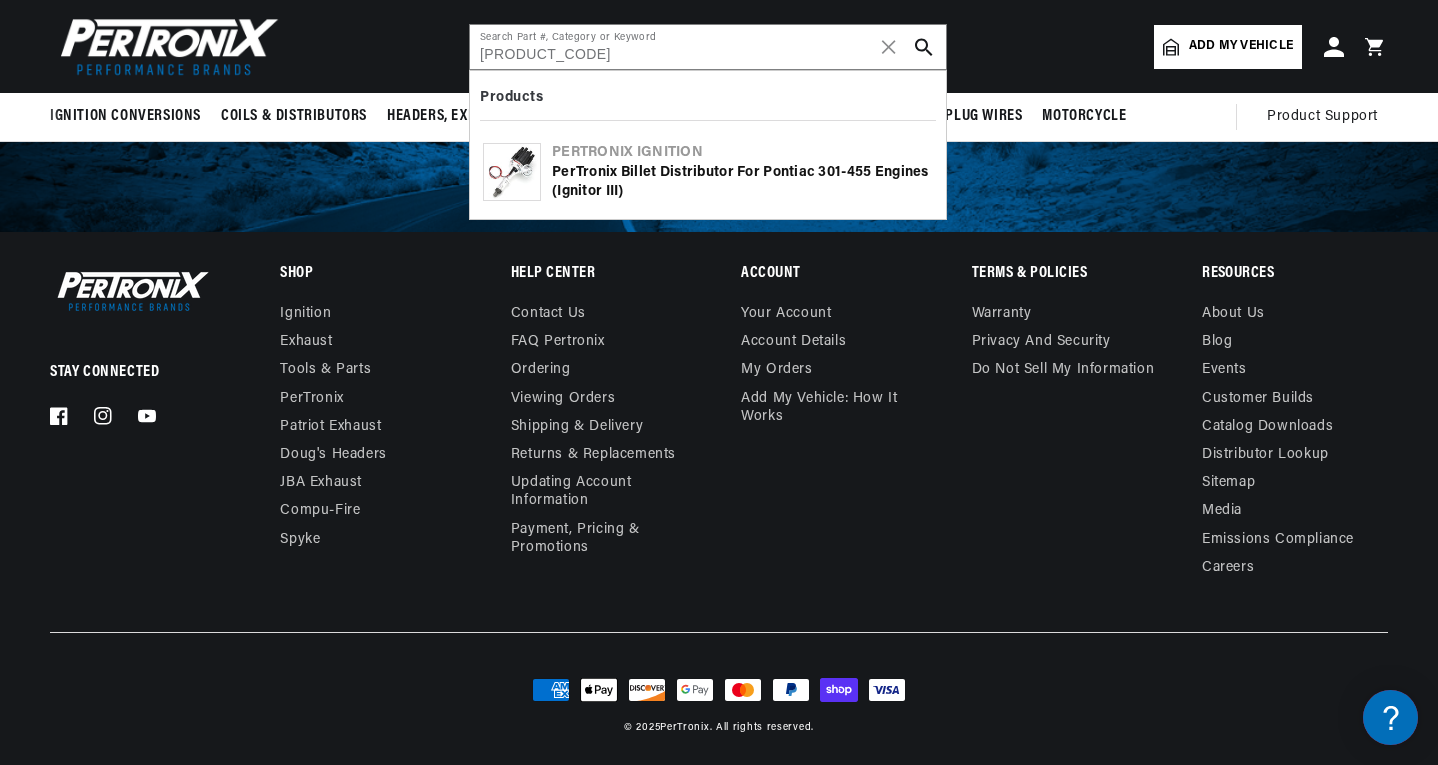 scroll, scrollTop: 0, scrollLeft: 0, axis: both 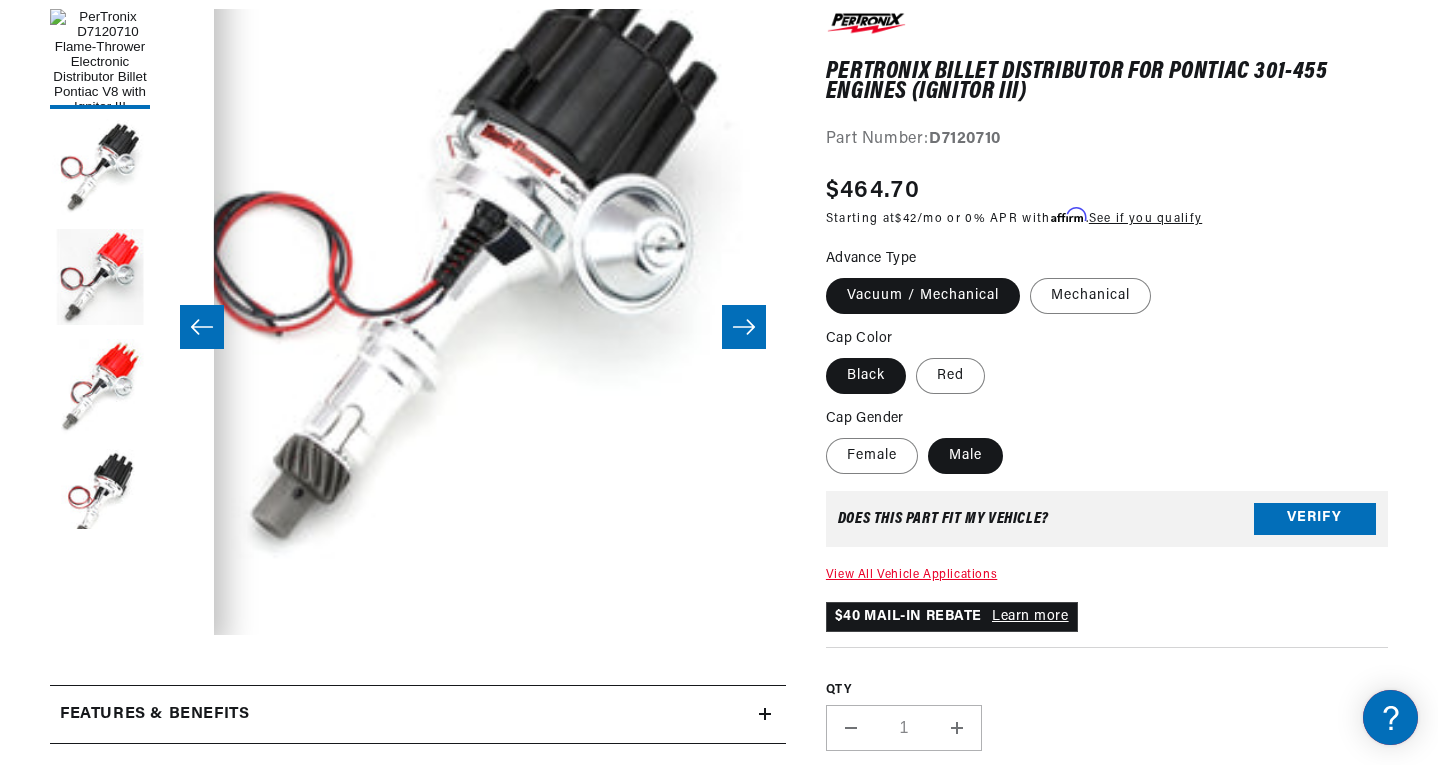 click on "Features & Benefits" at bounding box center (418, 715) 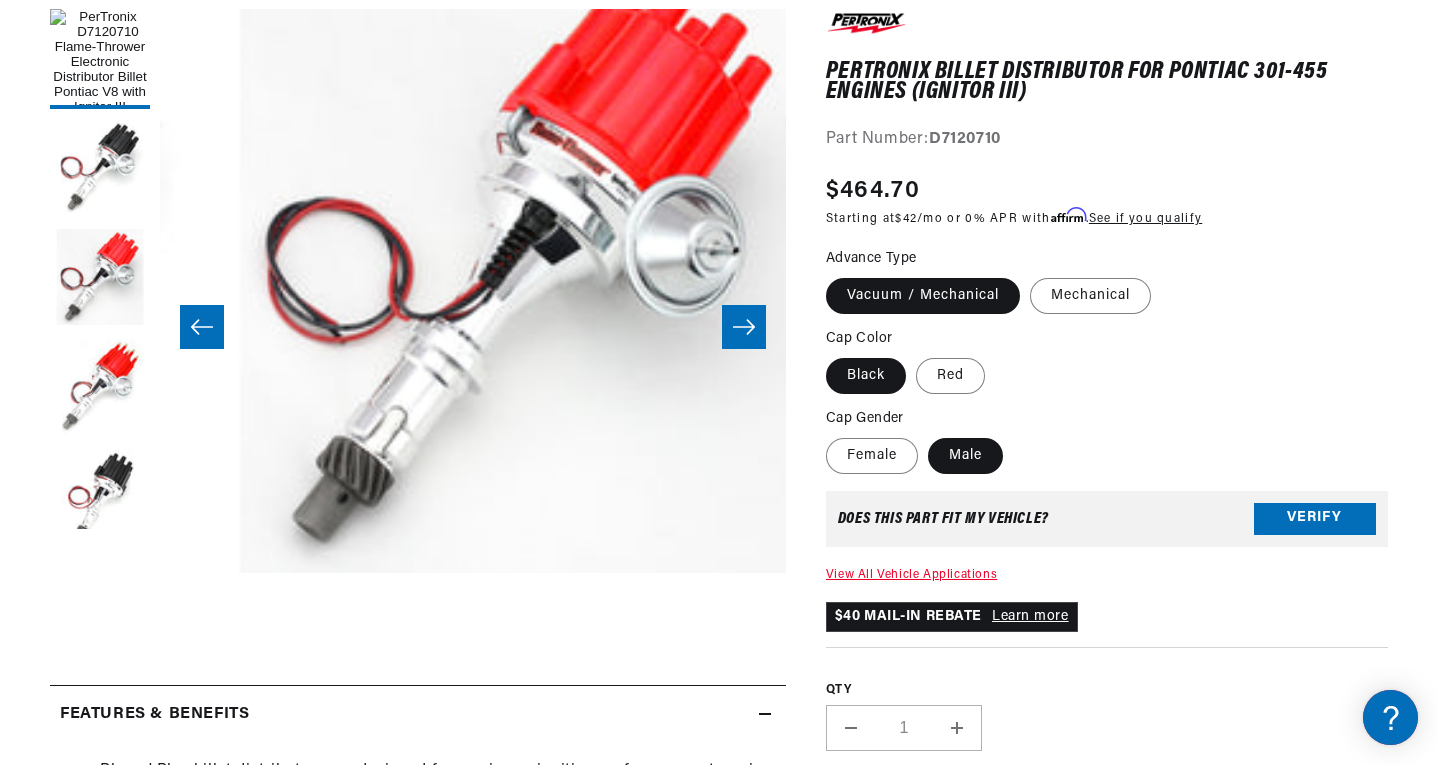 scroll, scrollTop: 62, scrollLeft: 1241, axis: both 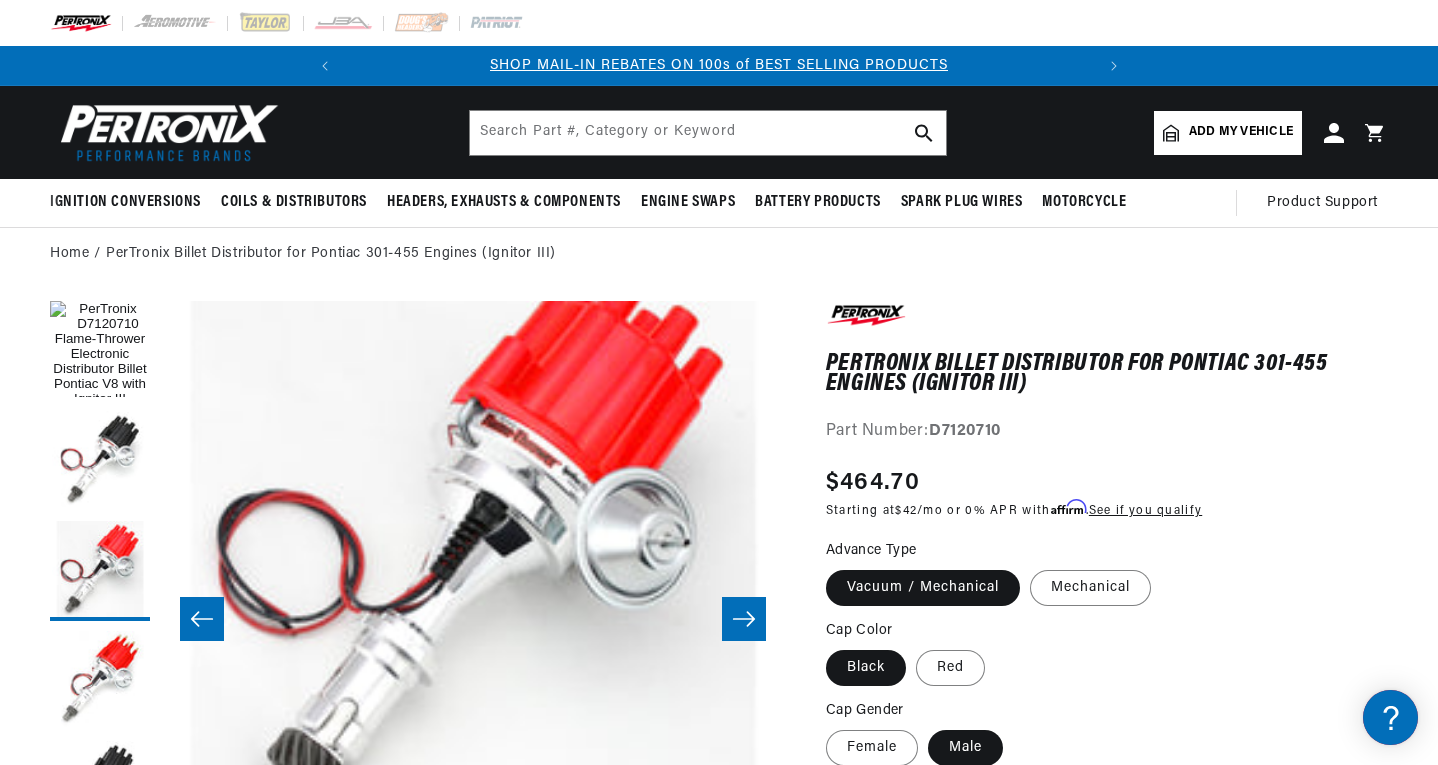 drag, startPoint x: 1307, startPoint y: 394, endPoint x: 1296, endPoint y: 481, distance: 87.69264 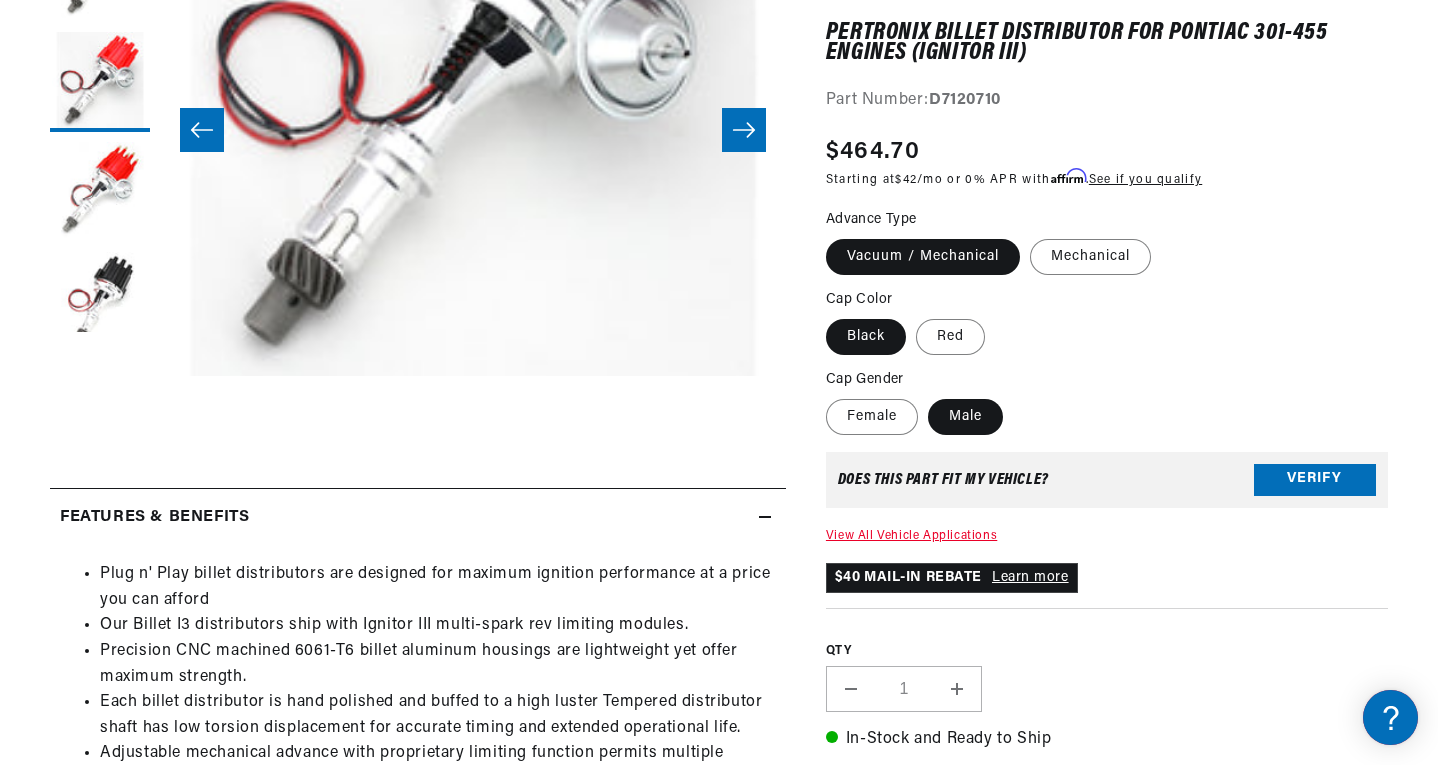 scroll, scrollTop: 521, scrollLeft: 0, axis: vertical 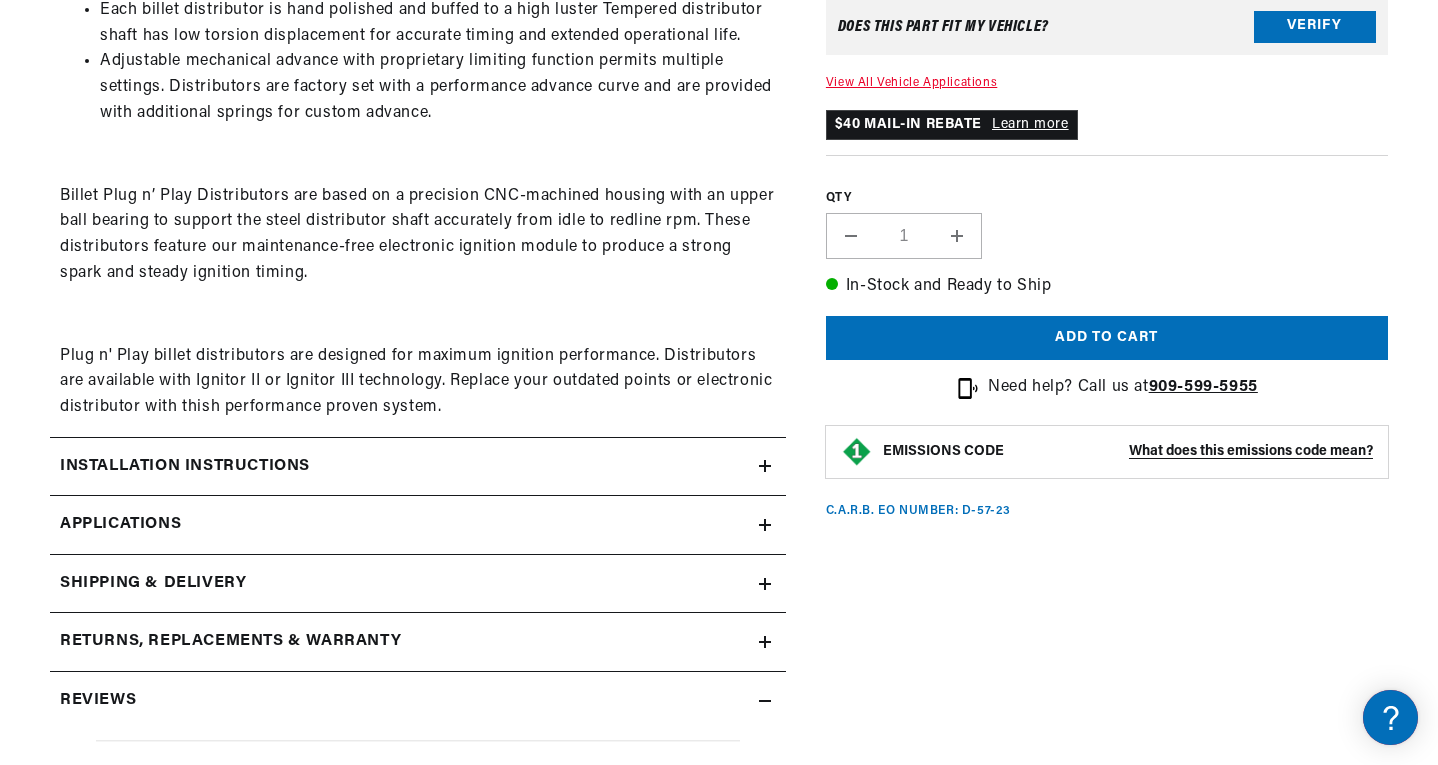 click 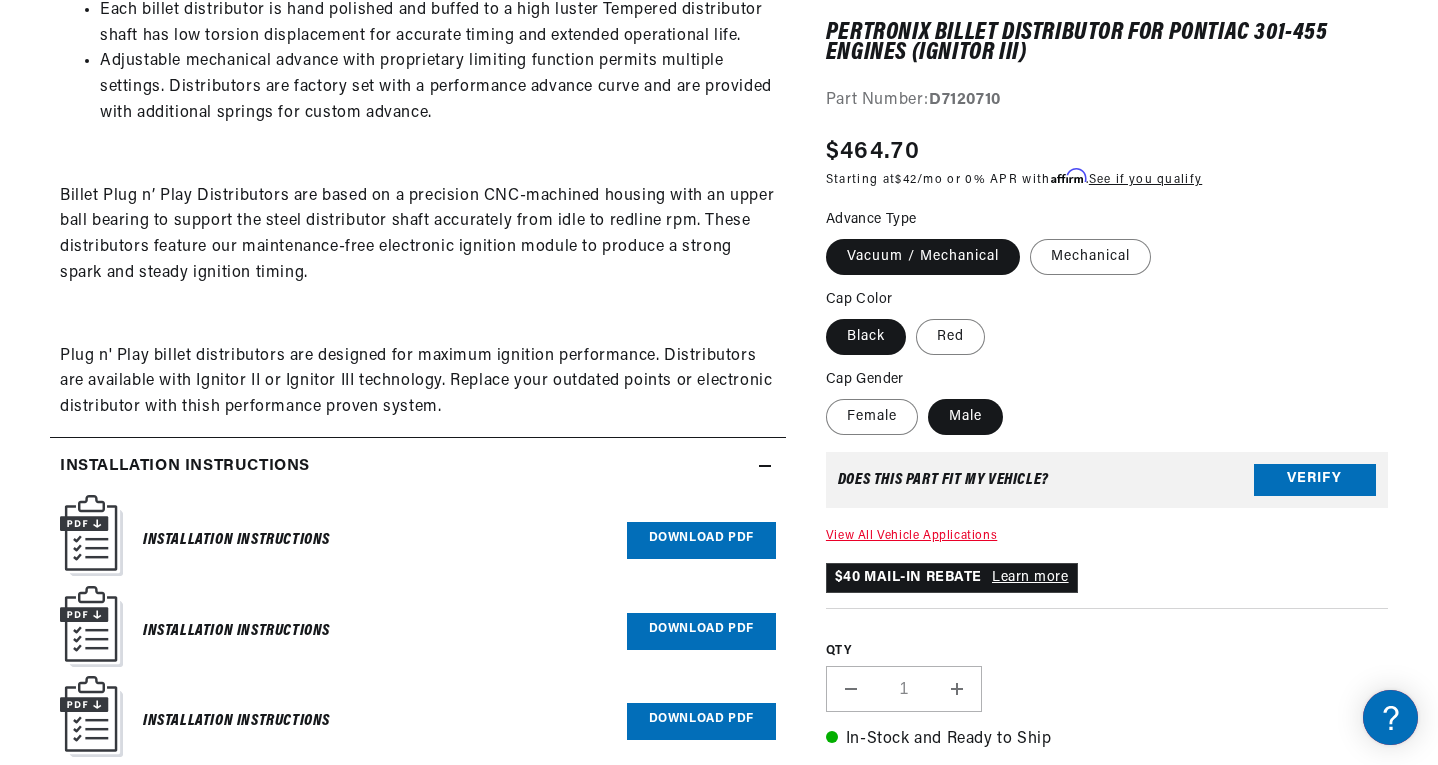 click on "Download PDF" at bounding box center (701, 540) 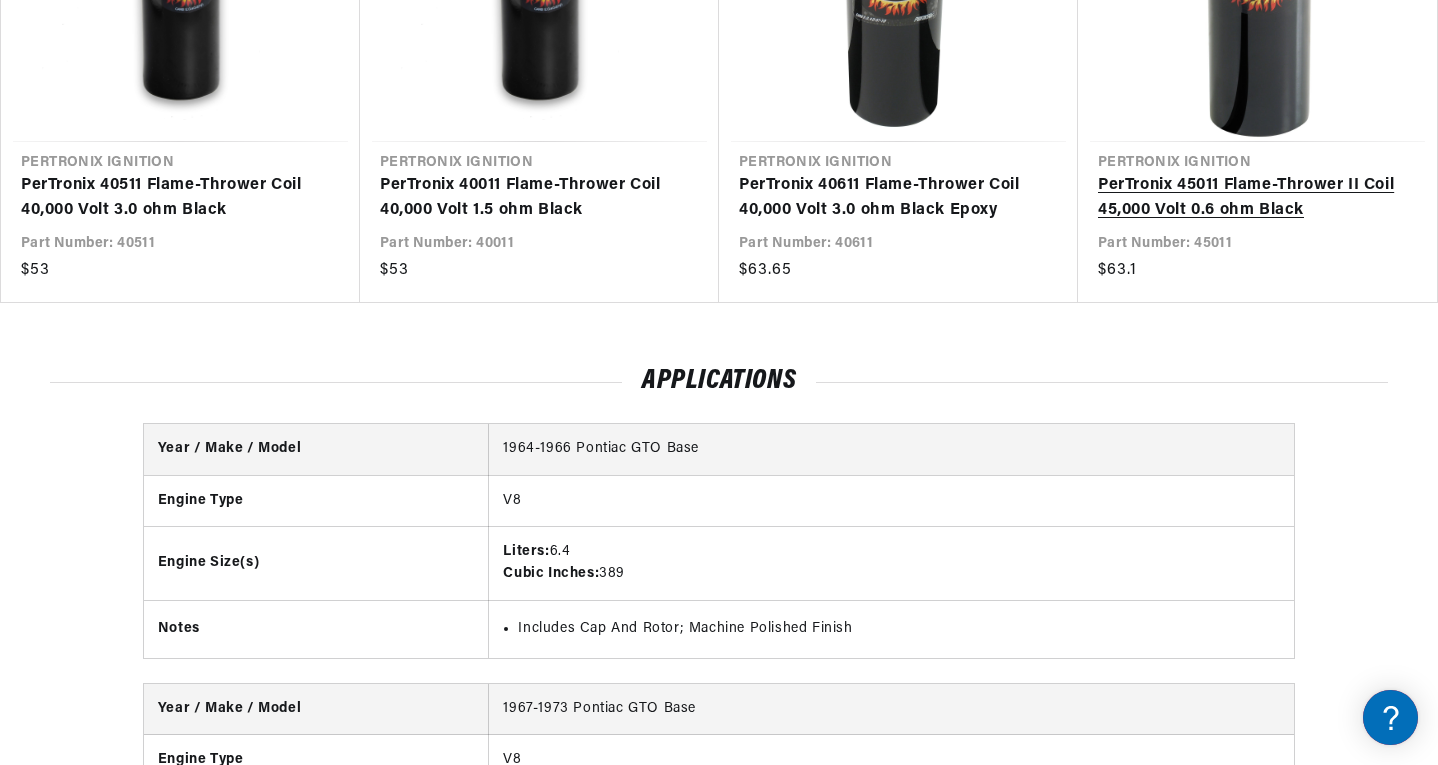 scroll, scrollTop: 0, scrollLeft: 0, axis: both 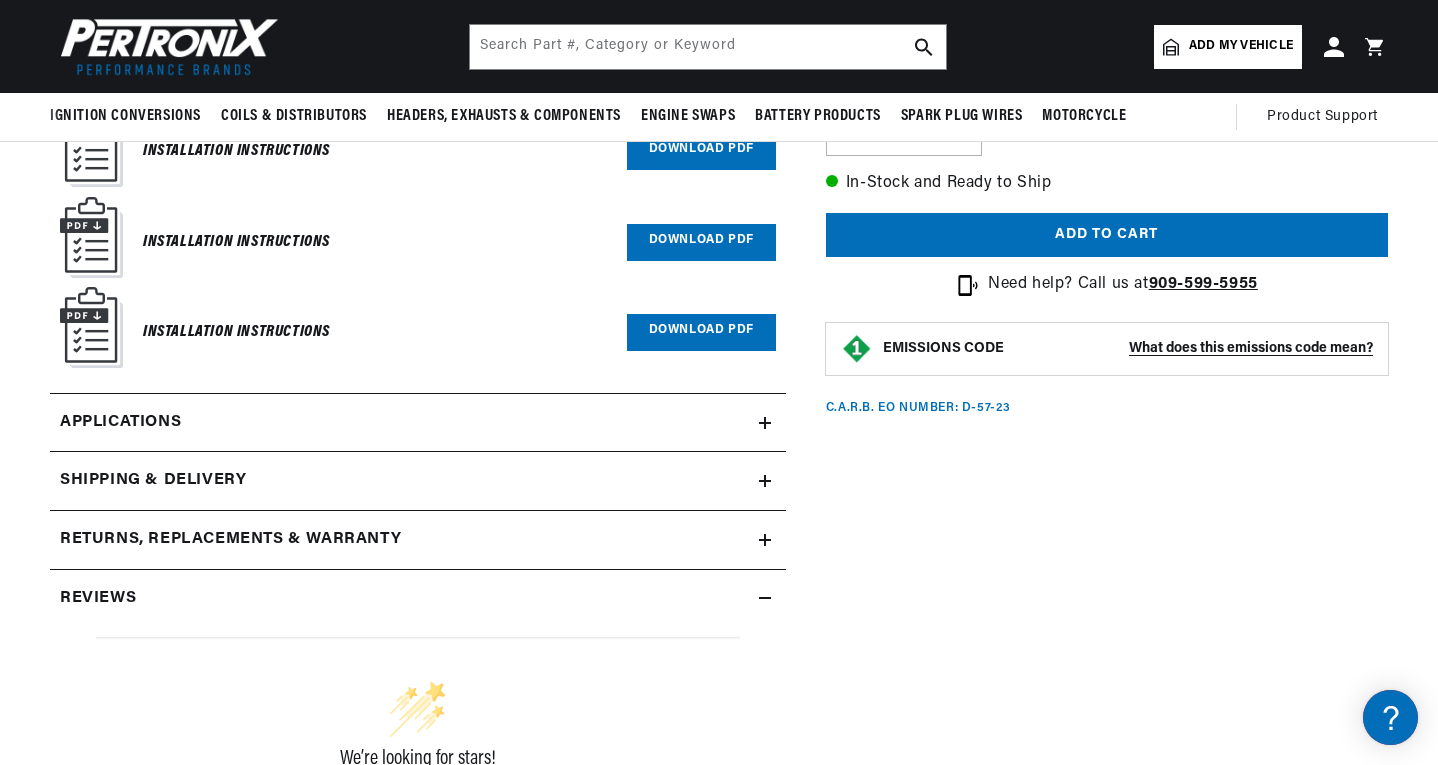 click on "We’re looking for stars! Let us know what you think Be the first to write a review!" at bounding box center [418, 785] 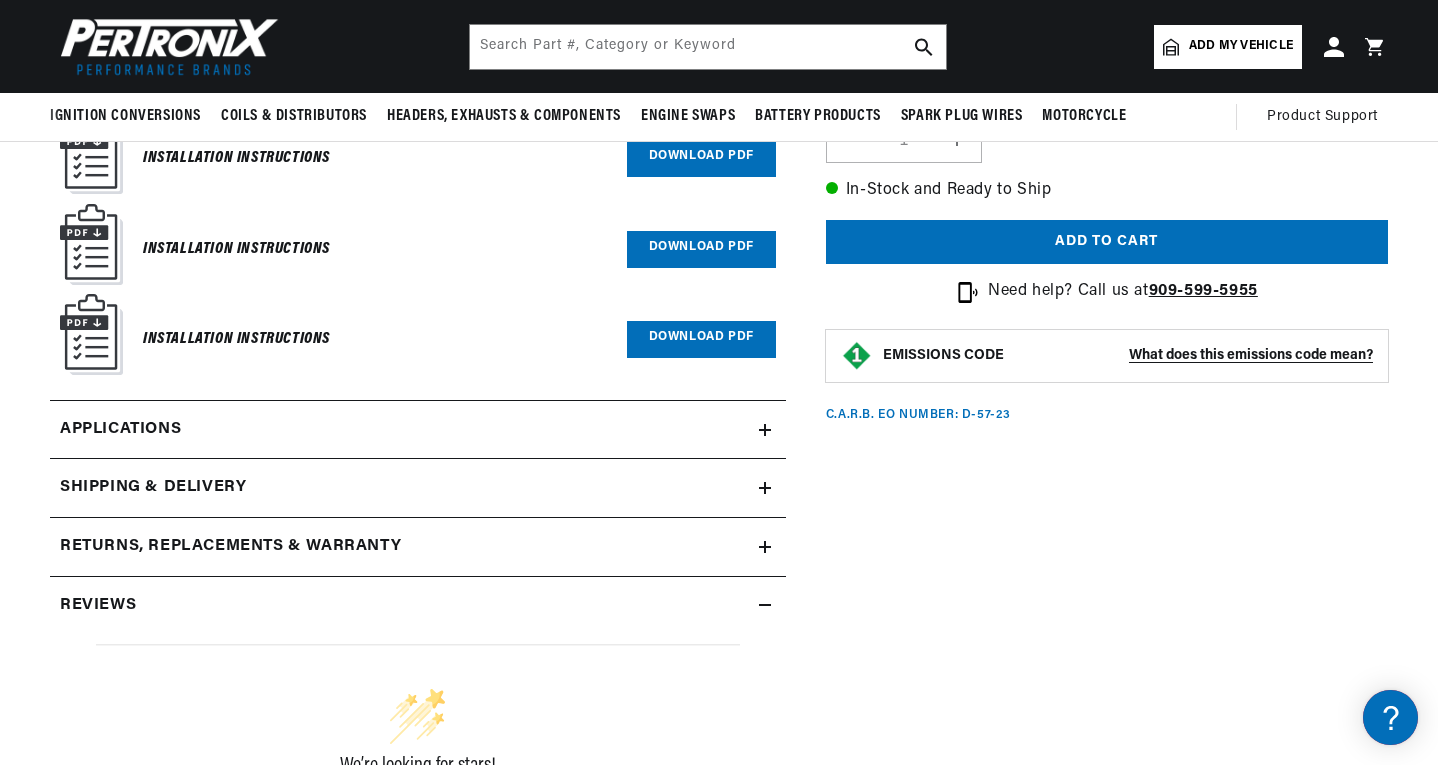 scroll, scrollTop: 1990, scrollLeft: 0, axis: vertical 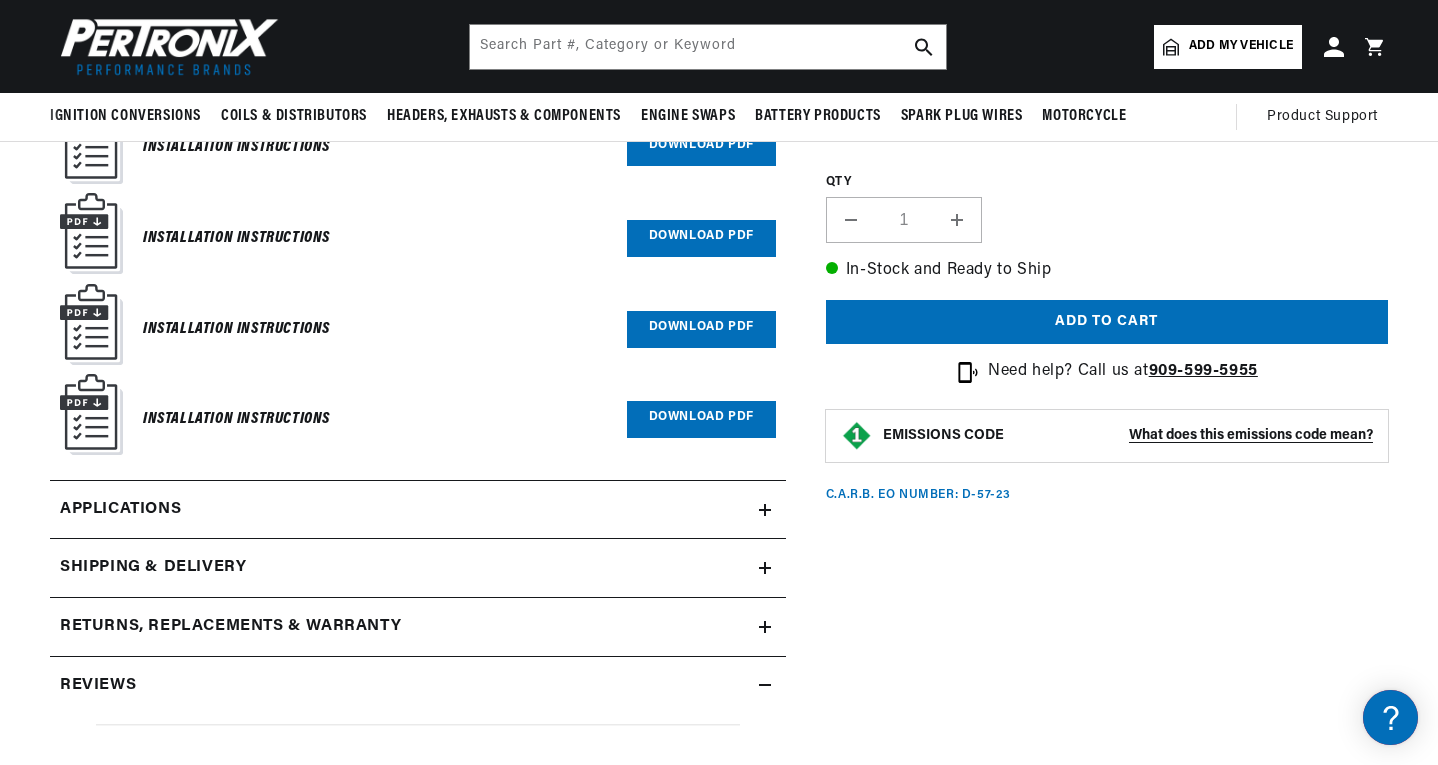 click on "Returns, Replacements & Warranty" at bounding box center [418, -929] 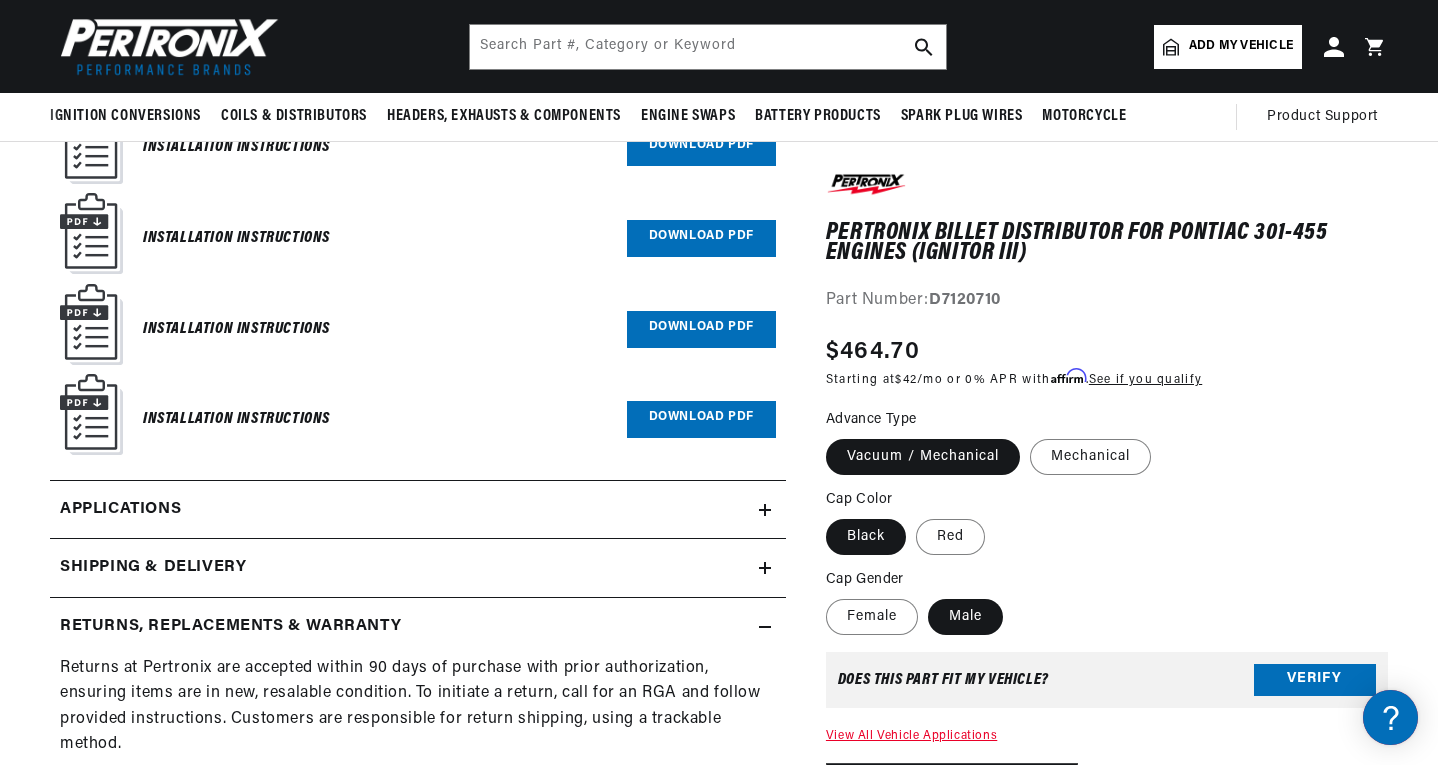 scroll, scrollTop: 0, scrollLeft: 747, axis: horizontal 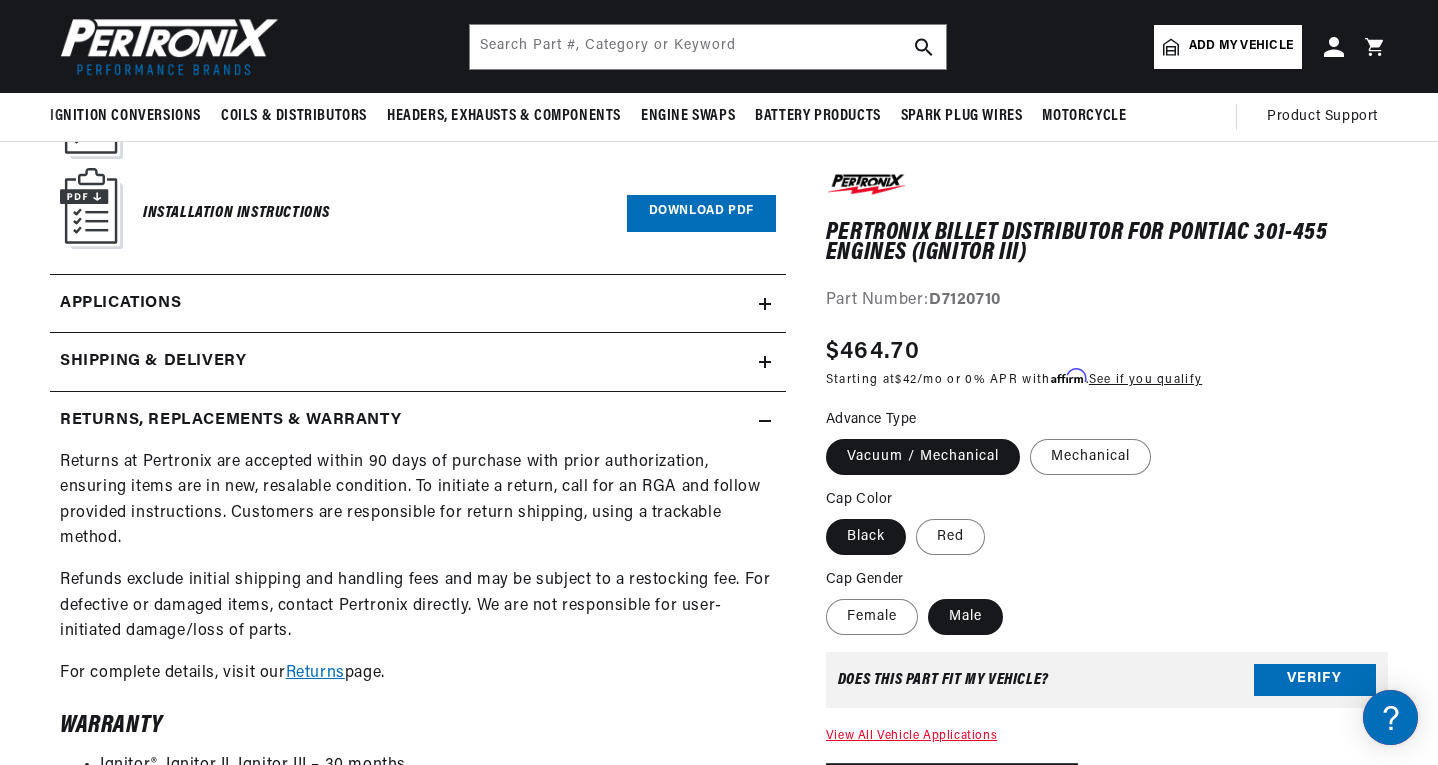click on "Refunds exclude initial shipping and handling fees and may be subject to a restocking fee. For defective or damaged items, contact Pertronix directly. We are not responsible for user-initiated damage/loss of parts." at bounding box center (418, 606) 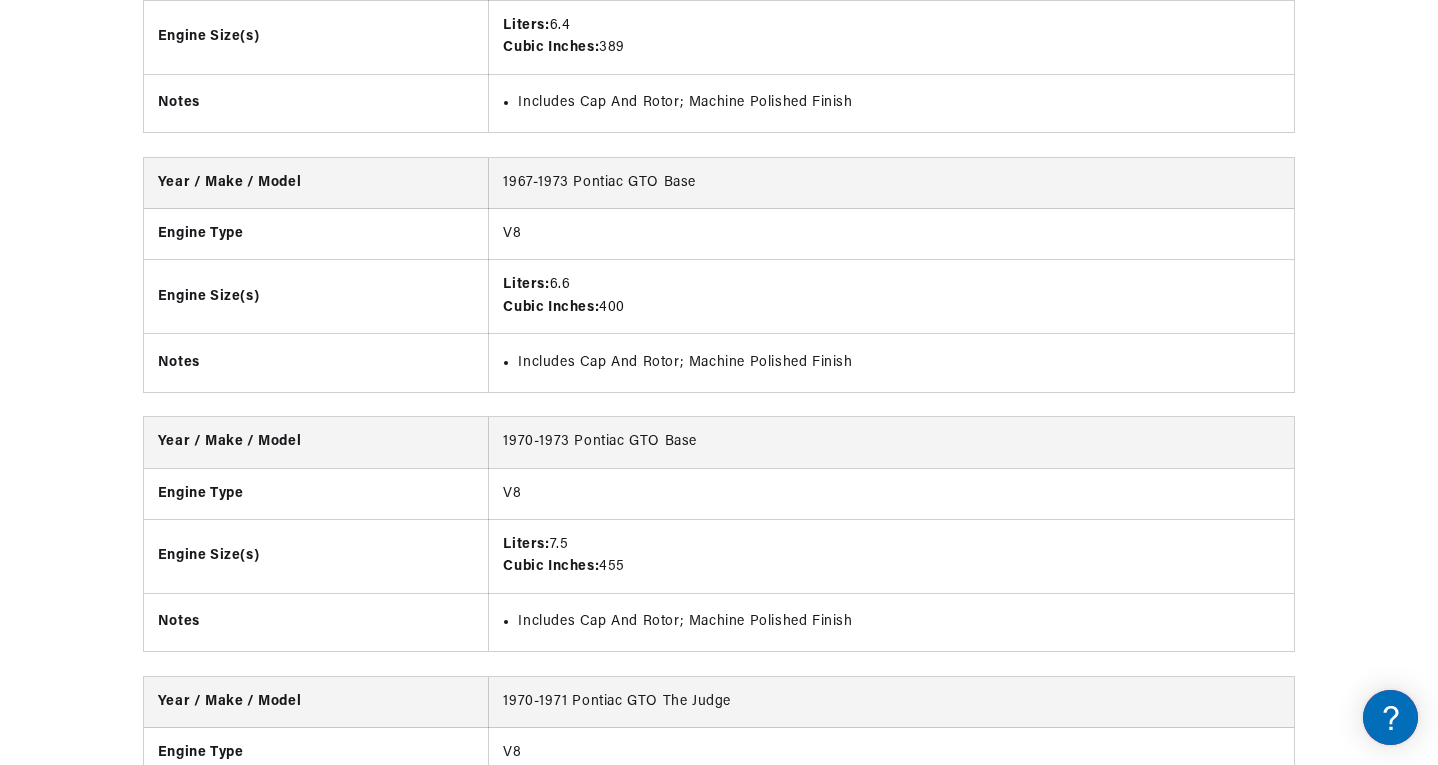 scroll, scrollTop: 4898, scrollLeft: 0, axis: vertical 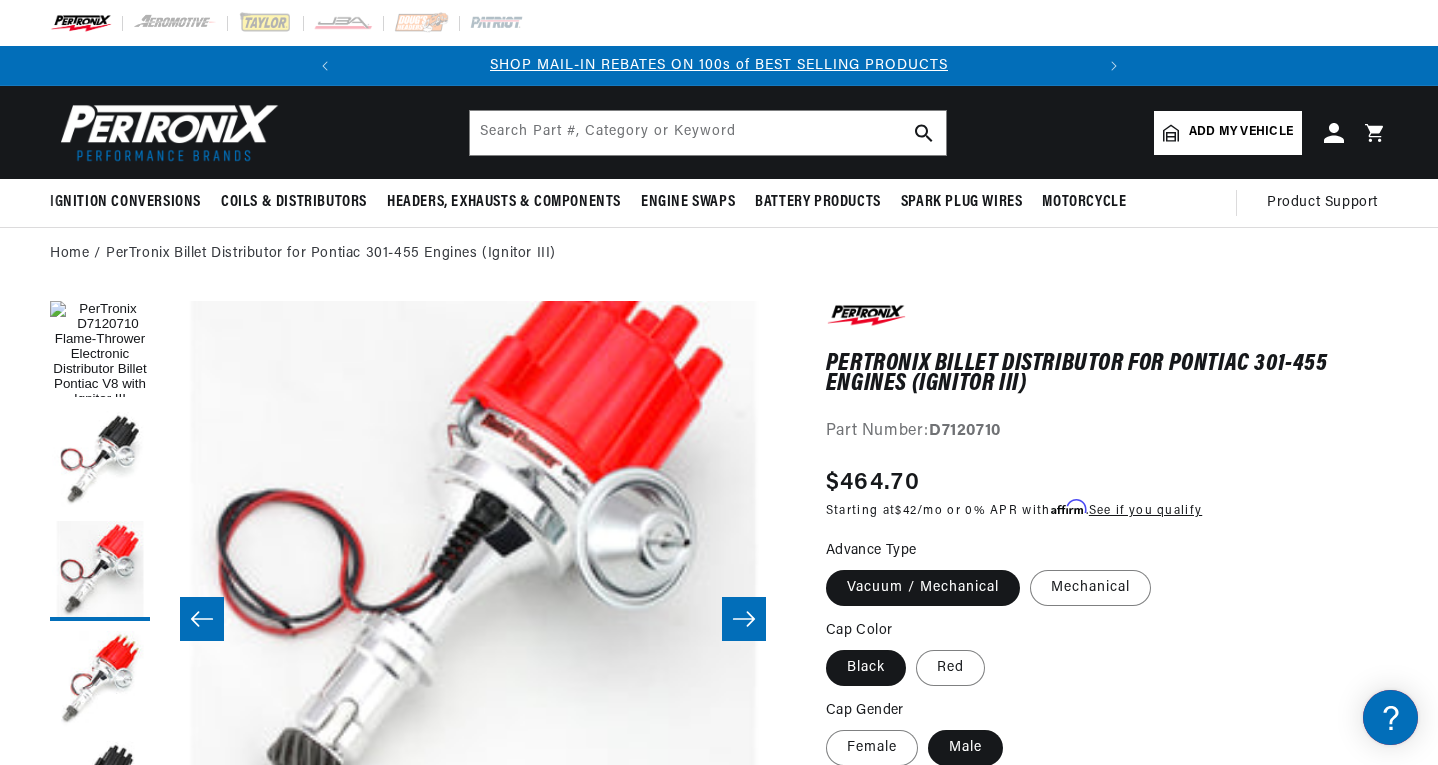 click at bounding box center [165, 132] 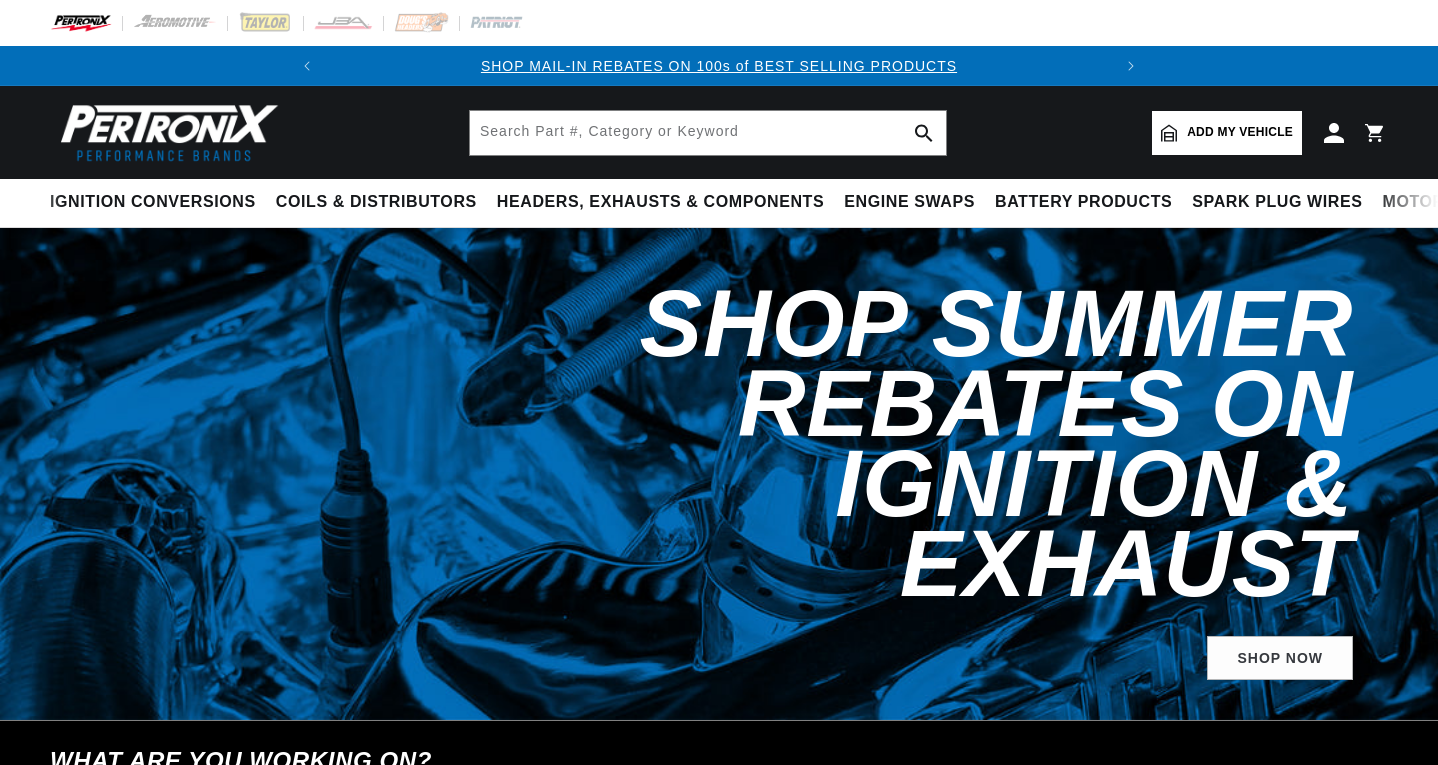 scroll, scrollTop: 0, scrollLeft: 0, axis: both 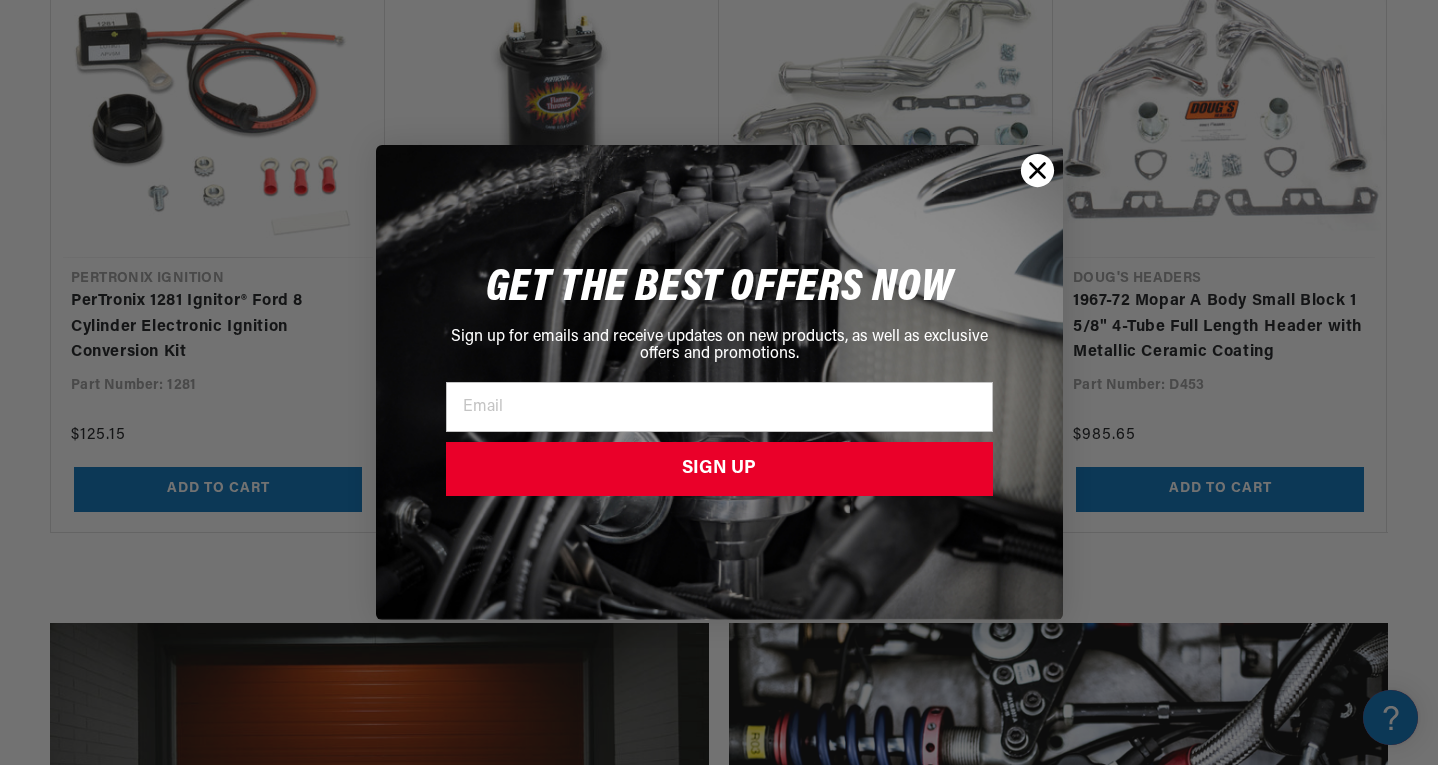 click 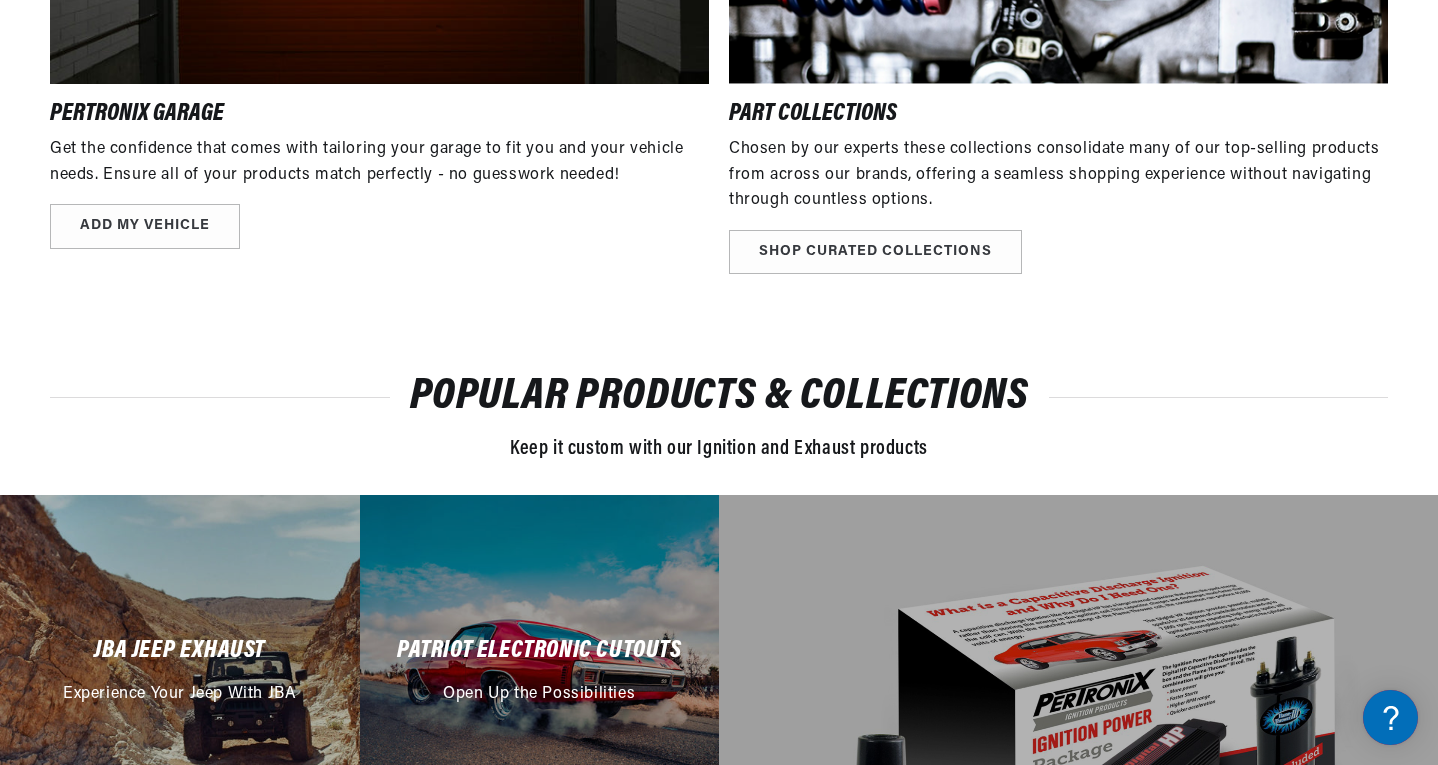scroll, scrollTop: 2830, scrollLeft: 0, axis: vertical 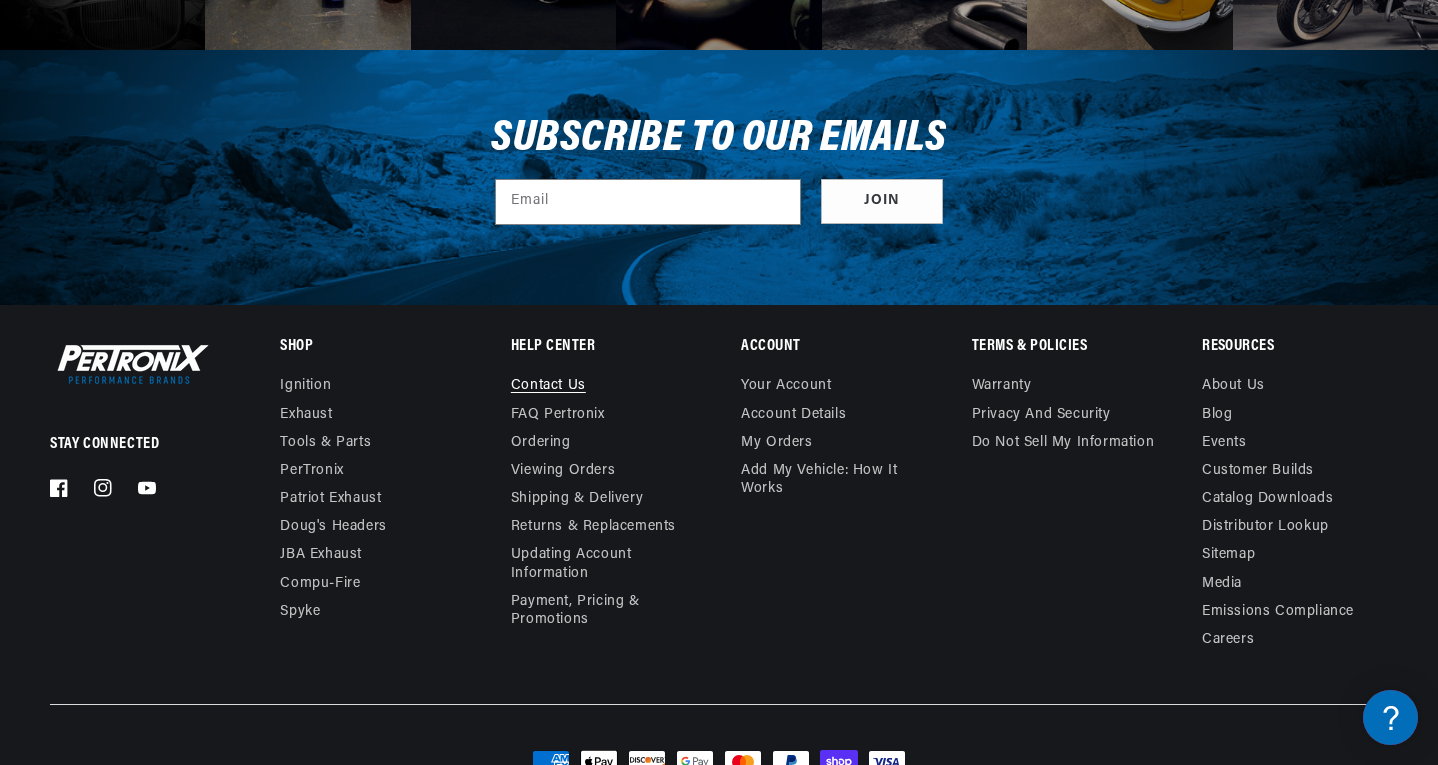 click on "Contact us" at bounding box center (548, 388) 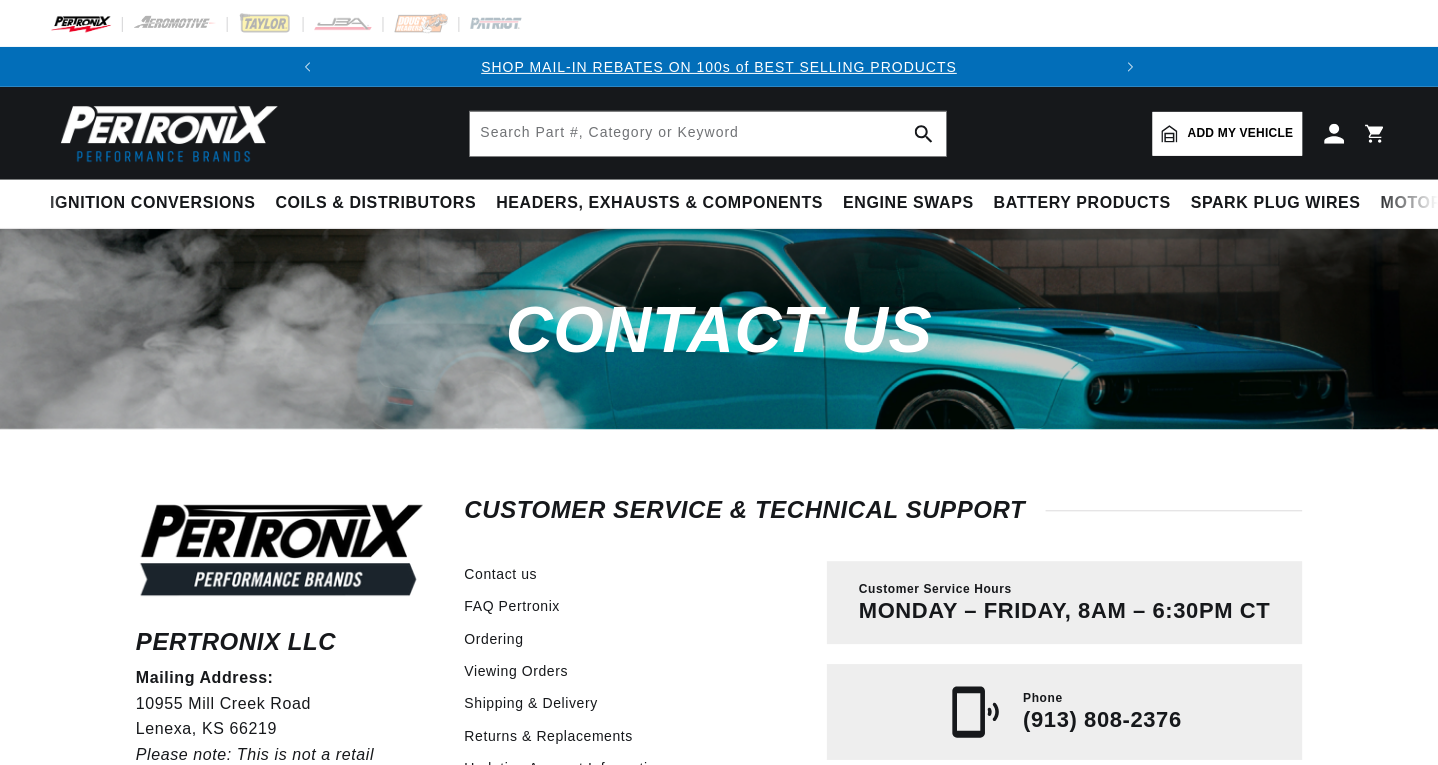 scroll, scrollTop: 0, scrollLeft: 0, axis: both 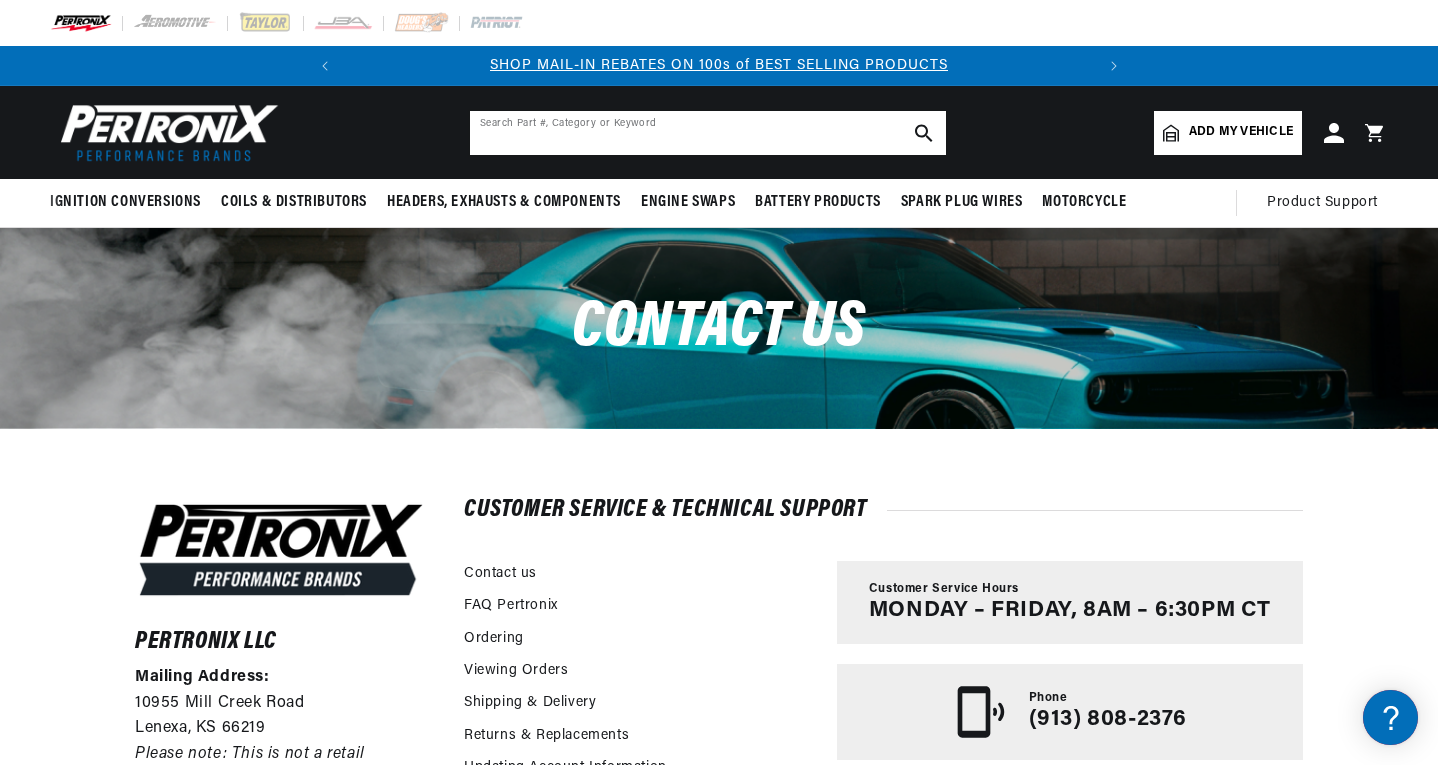 click at bounding box center (708, 133) 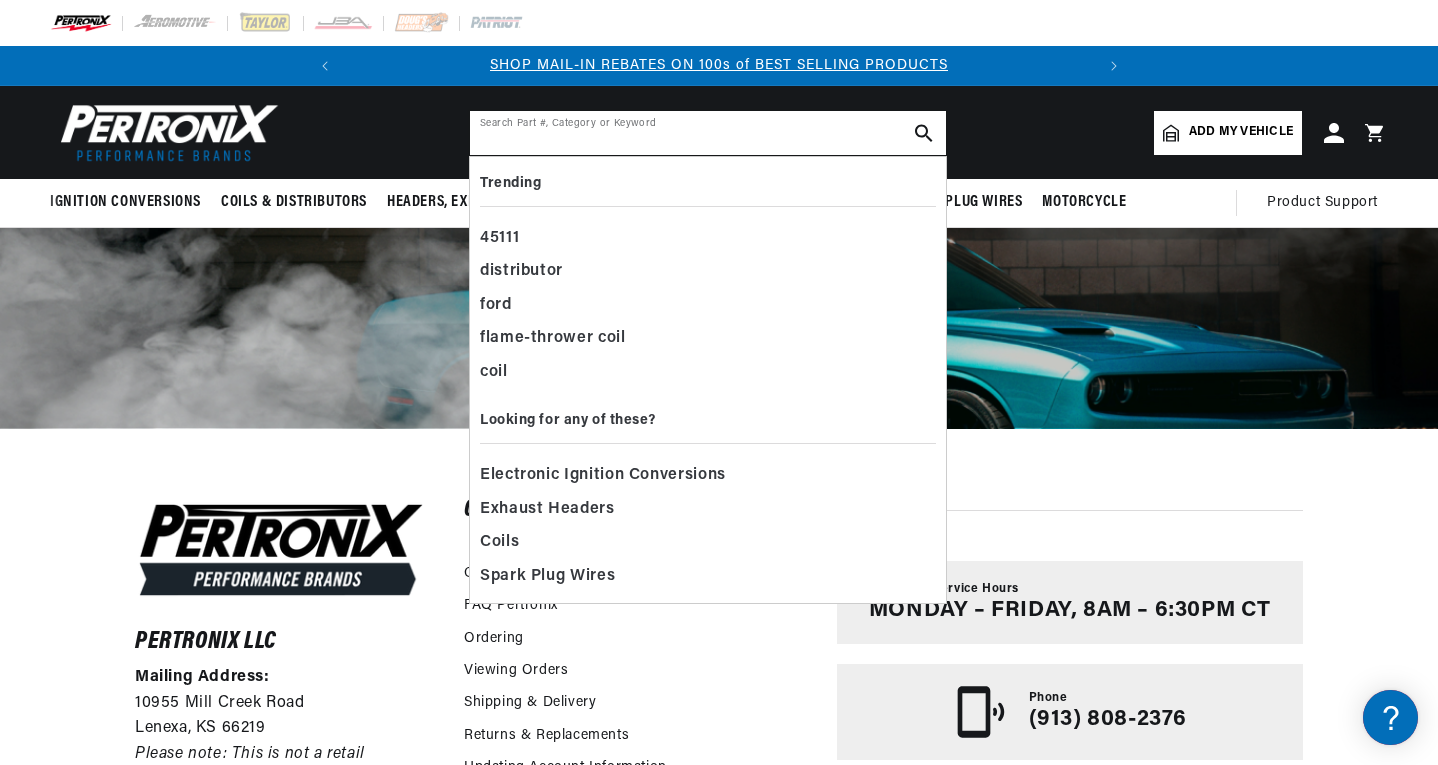 paste on "D7120700" 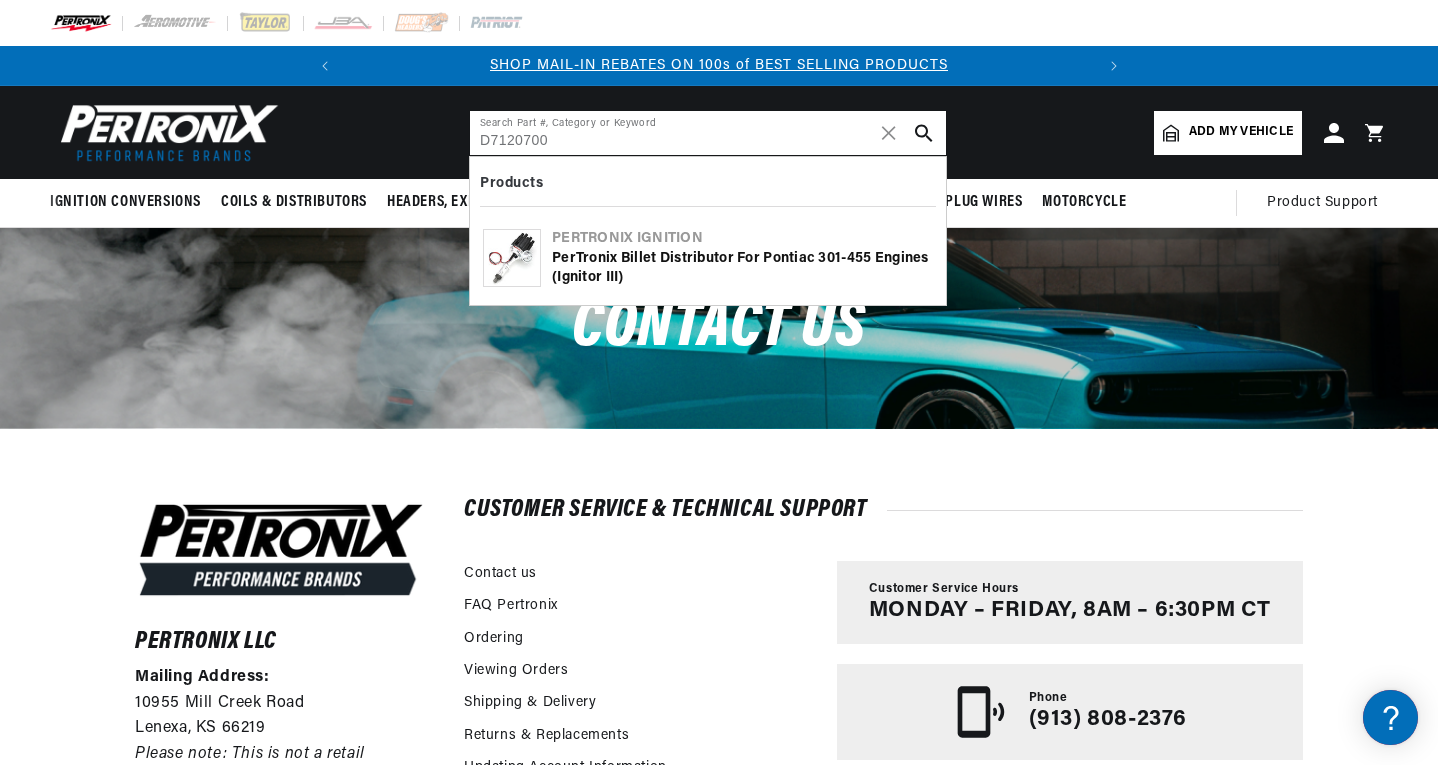 type on "D7120700" 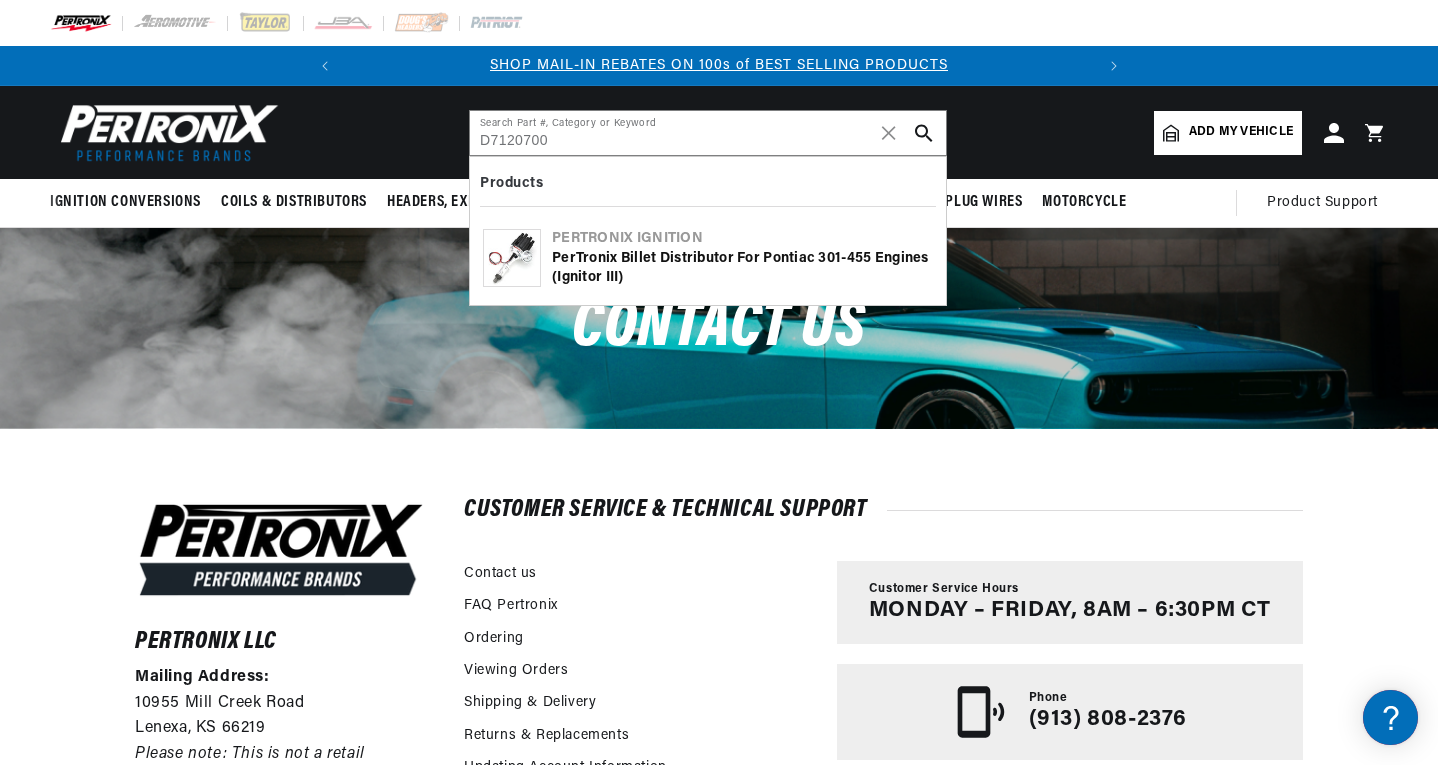 click on "PerTronix Billet Distributor for Pontiac 301-455 Engines (Ignitor III)" at bounding box center (742, 268) 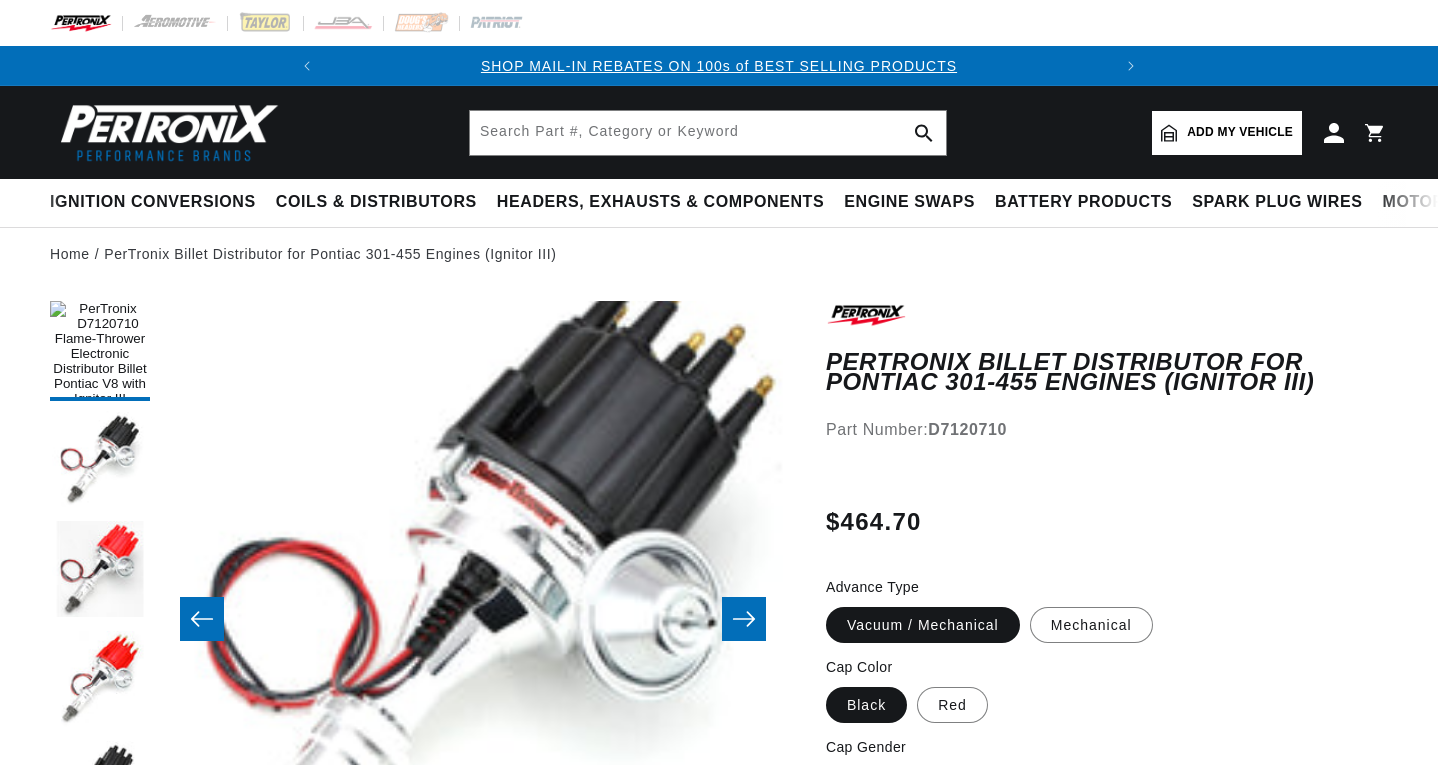 scroll, scrollTop: 0, scrollLeft: 0, axis: both 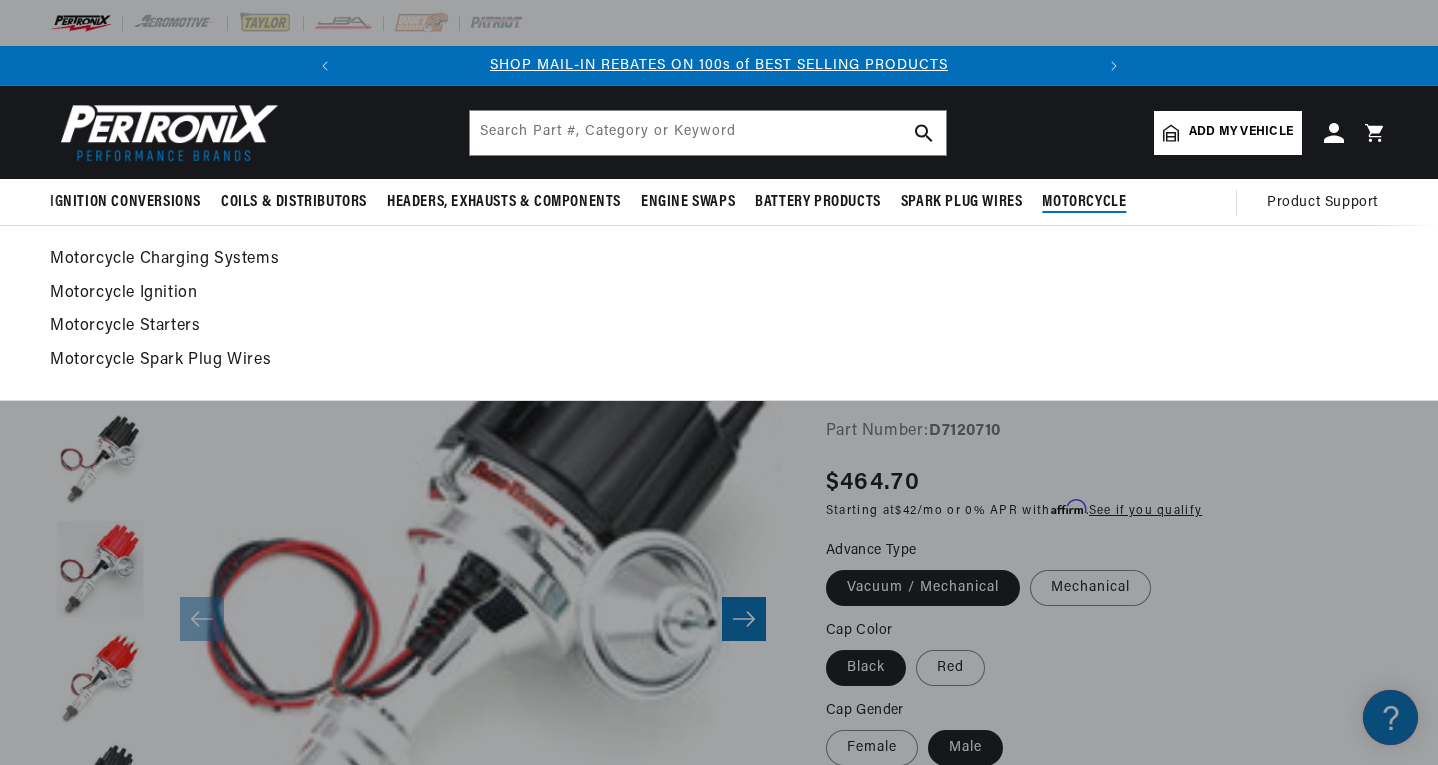 click 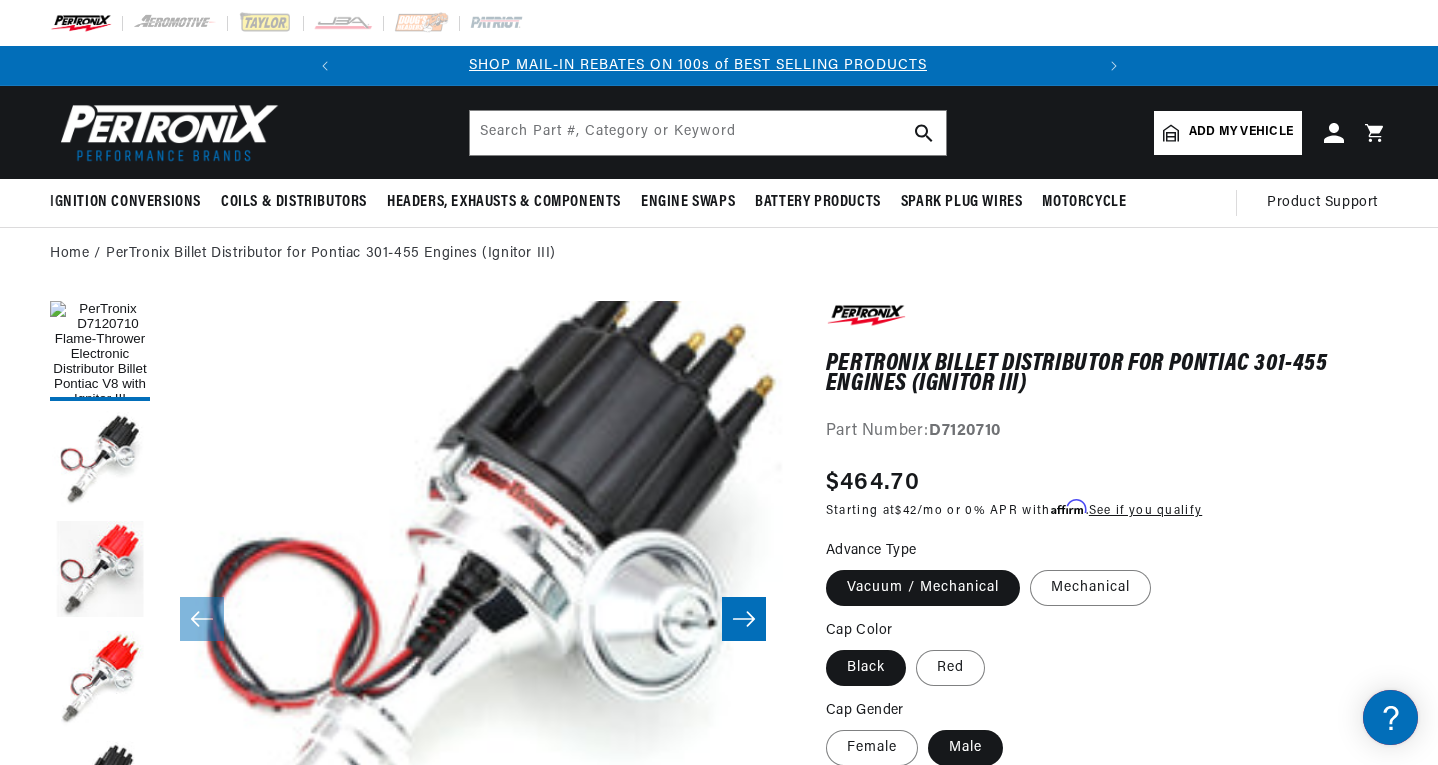 scroll, scrollTop: 0, scrollLeft: 0, axis: both 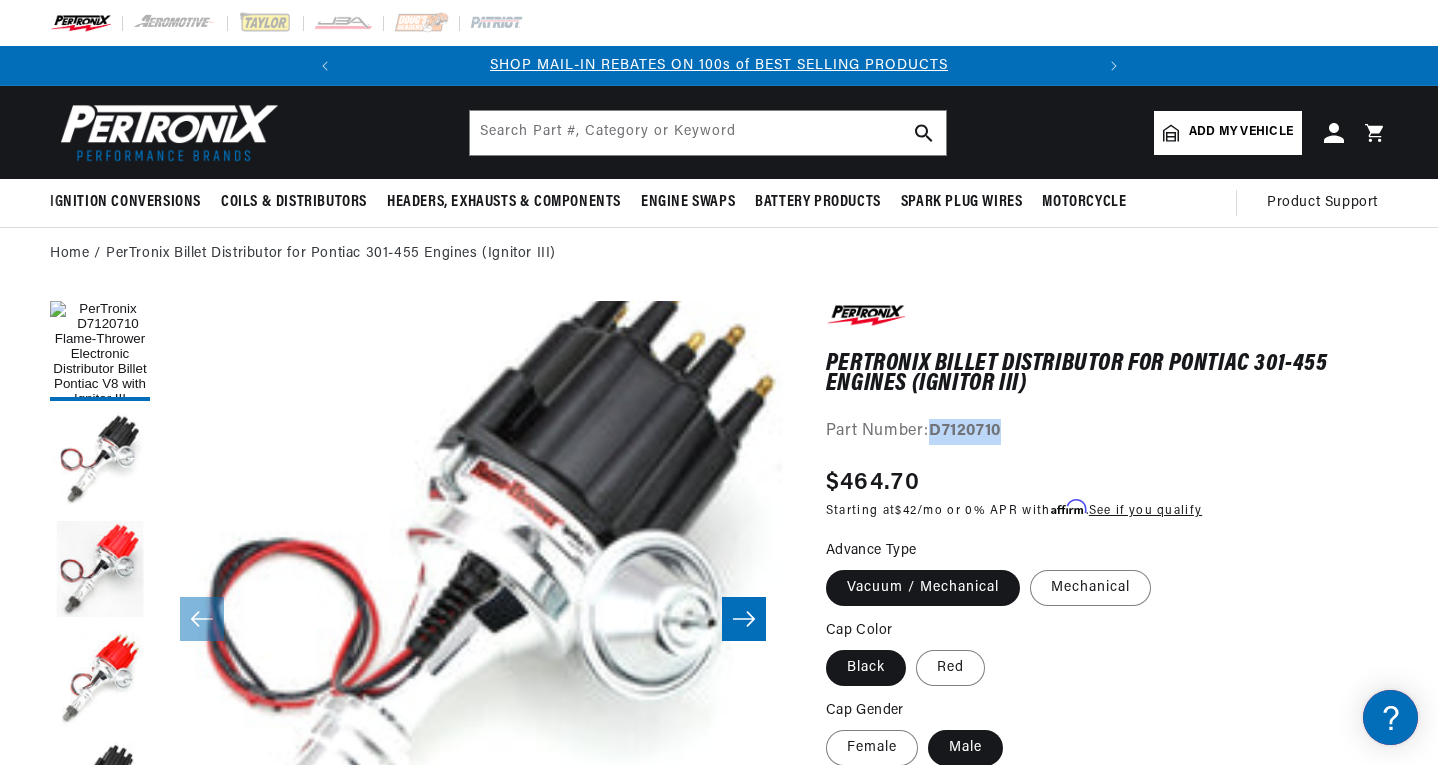 drag, startPoint x: 1008, startPoint y: 430, endPoint x: 935, endPoint y: 439, distance: 73.552704 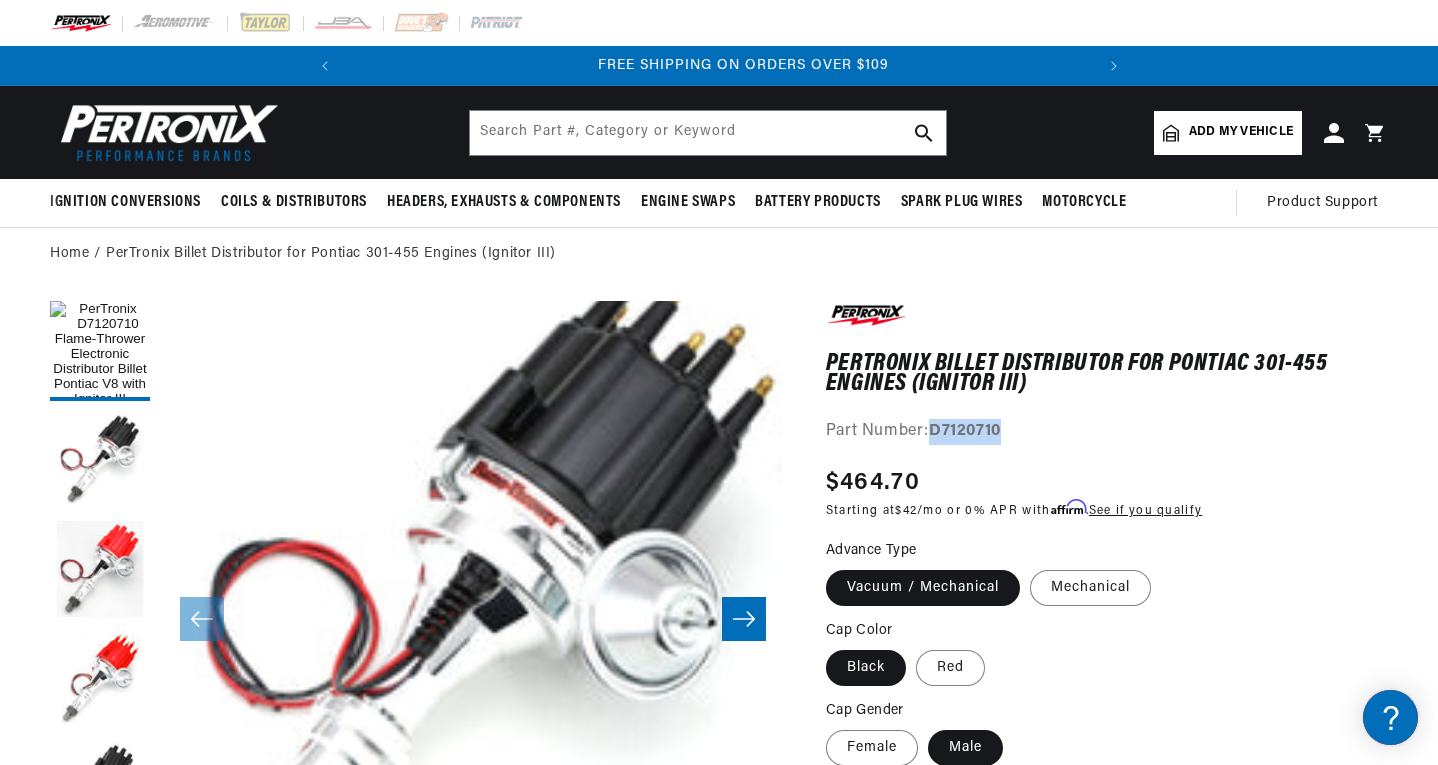 scroll, scrollTop: 0, scrollLeft: 747, axis: horizontal 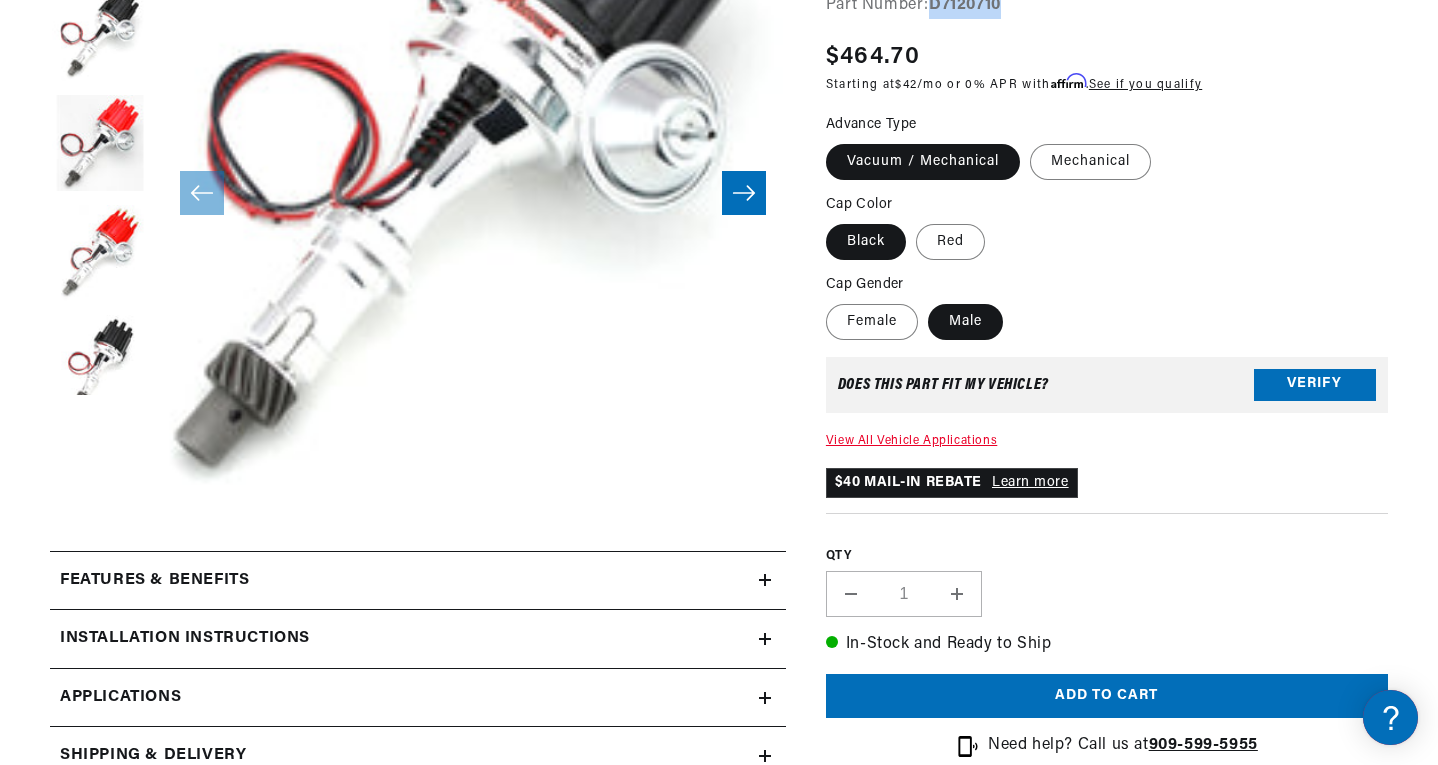click on "Applications" at bounding box center [418, 698] 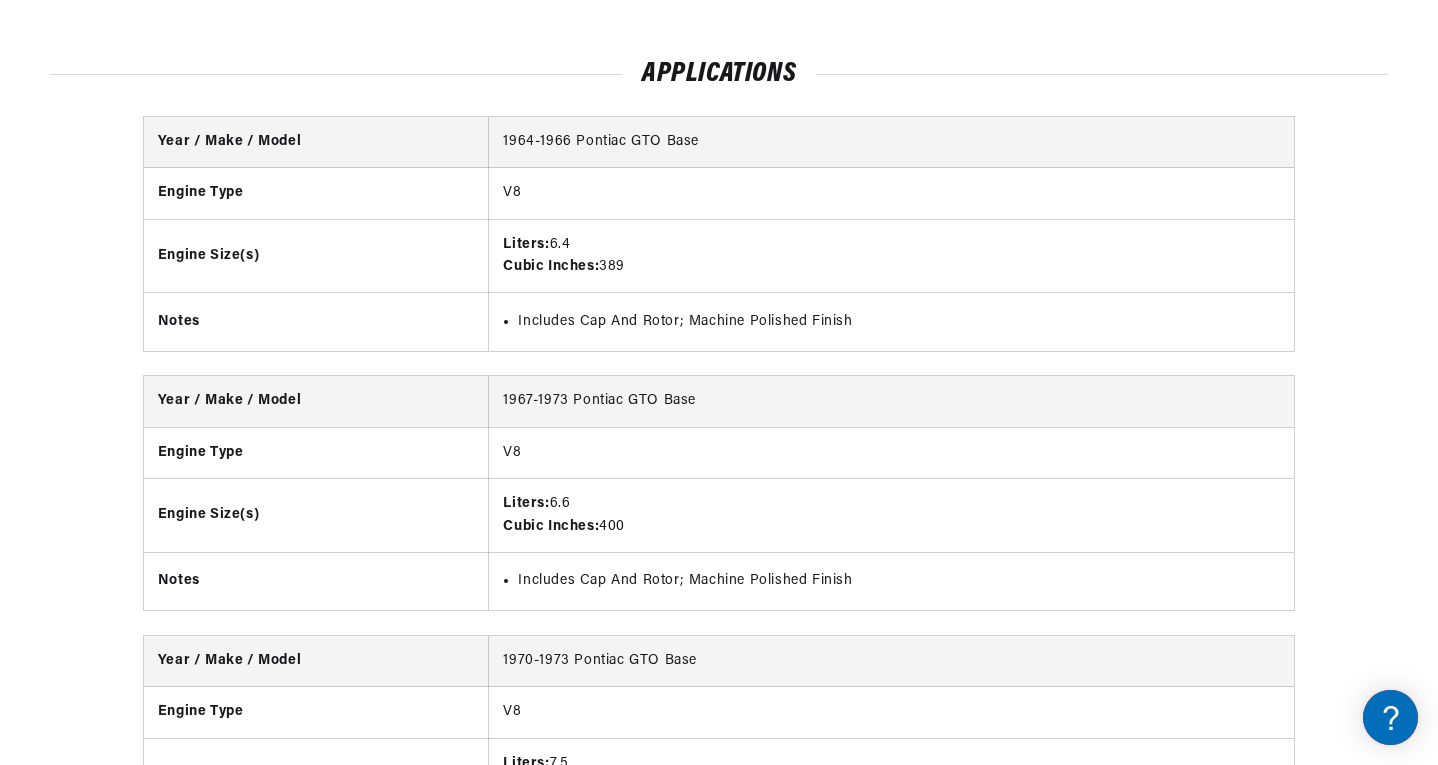 scroll, scrollTop: 2794, scrollLeft: 0, axis: vertical 